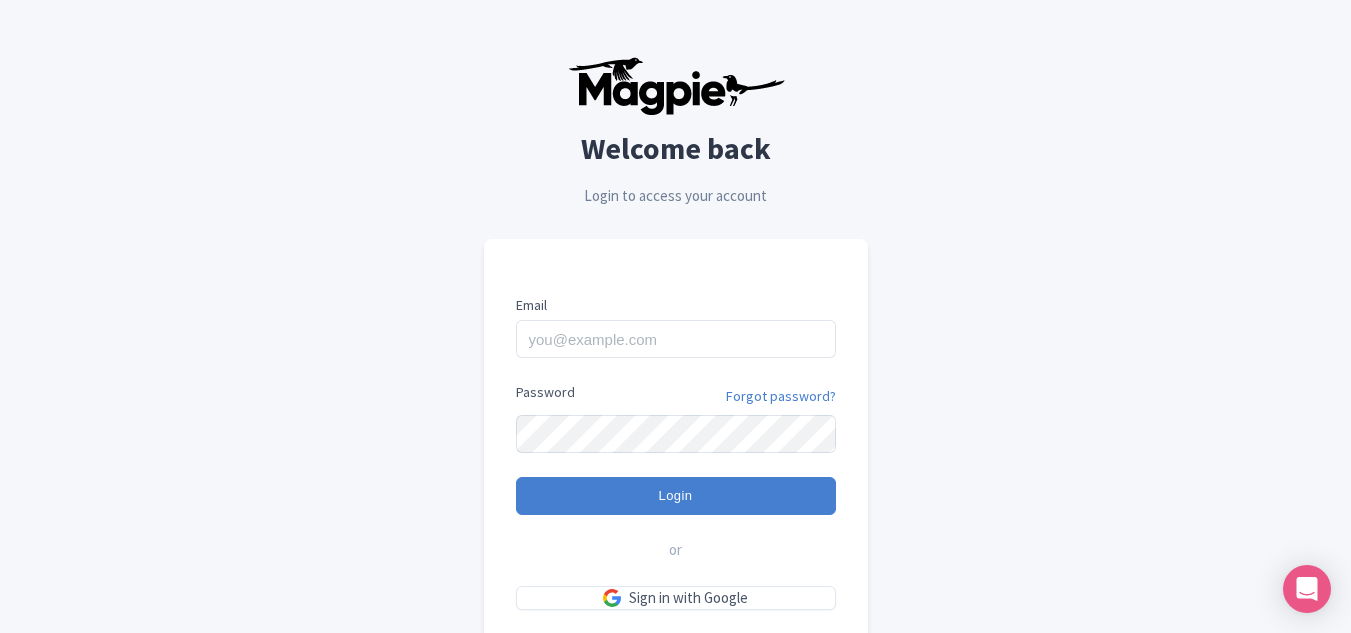 scroll, scrollTop: 146, scrollLeft: 0, axis: vertical 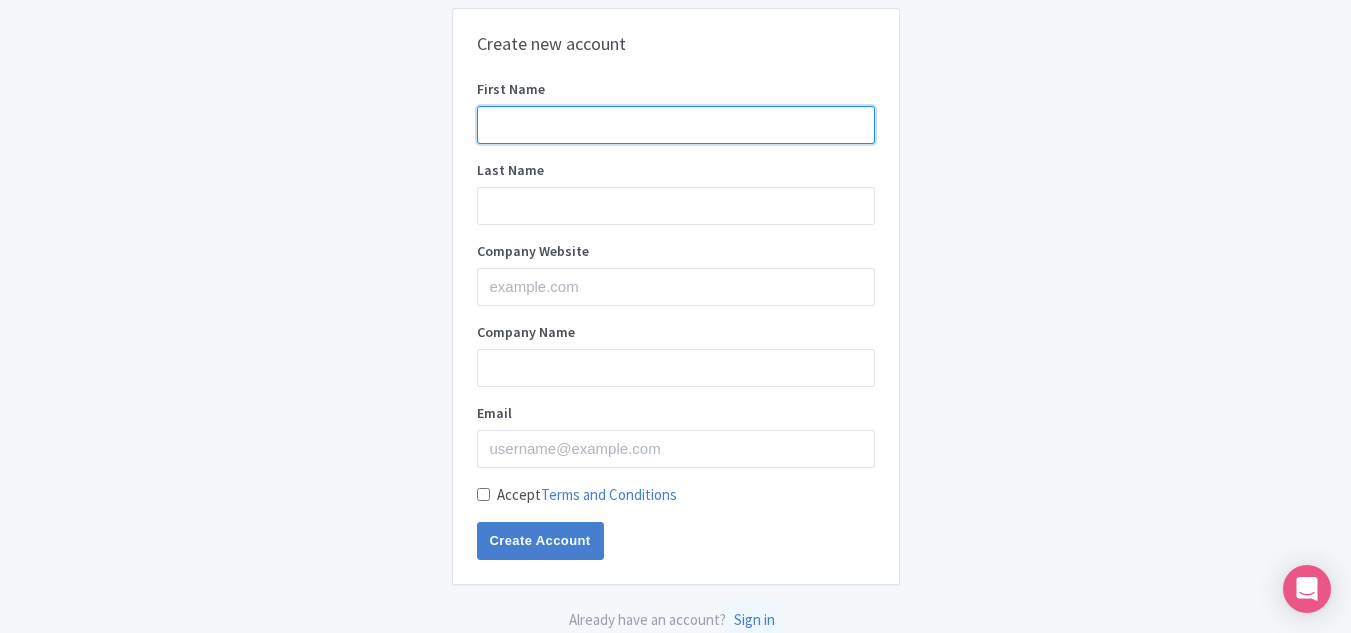 drag, startPoint x: 0, startPoint y: 0, endPoint x: 532, endPoint y: 135, distance: 548.8616 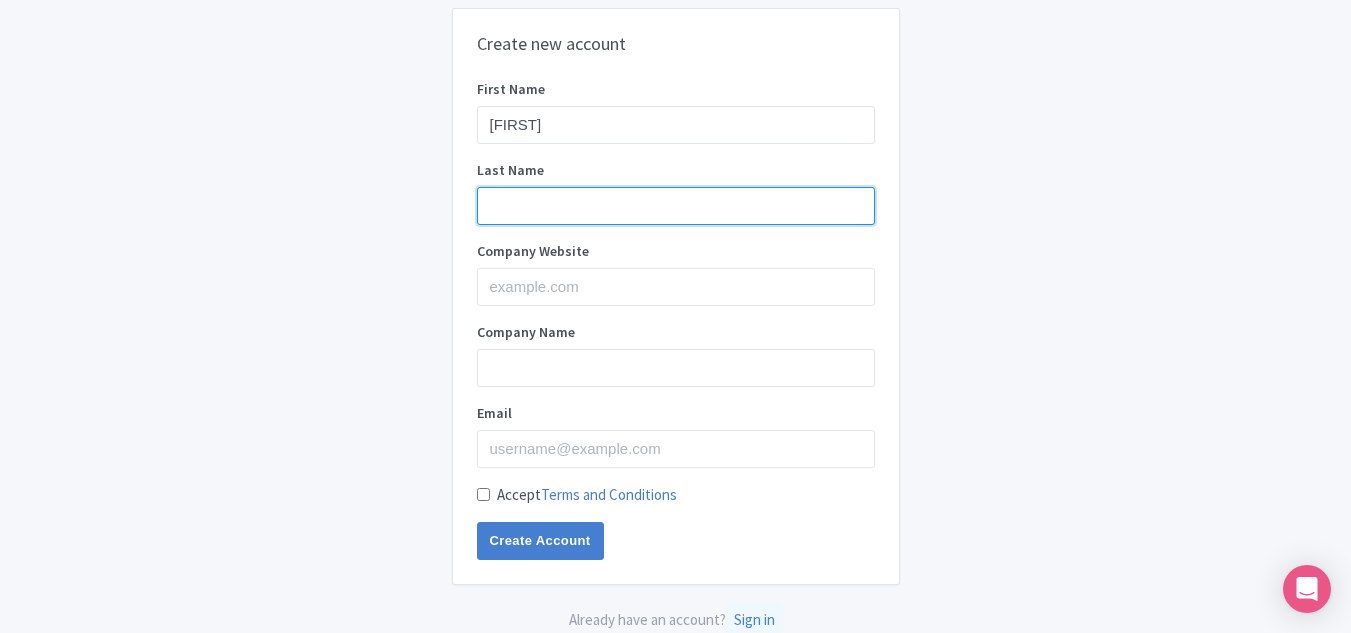 drag, startPoint x: 524, startPoint y: 201, endPoint x: 600, endPoint y: 237, distance: 84.095184 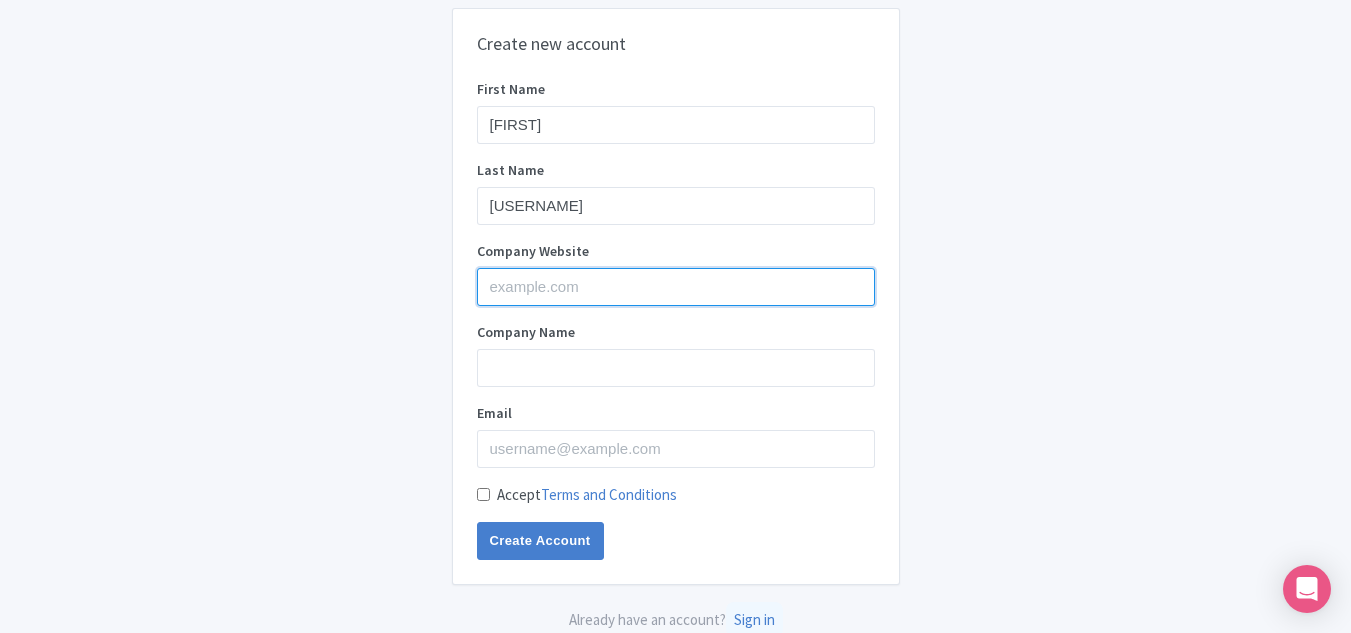click on "Company Website" at bounding box center [676, 287] 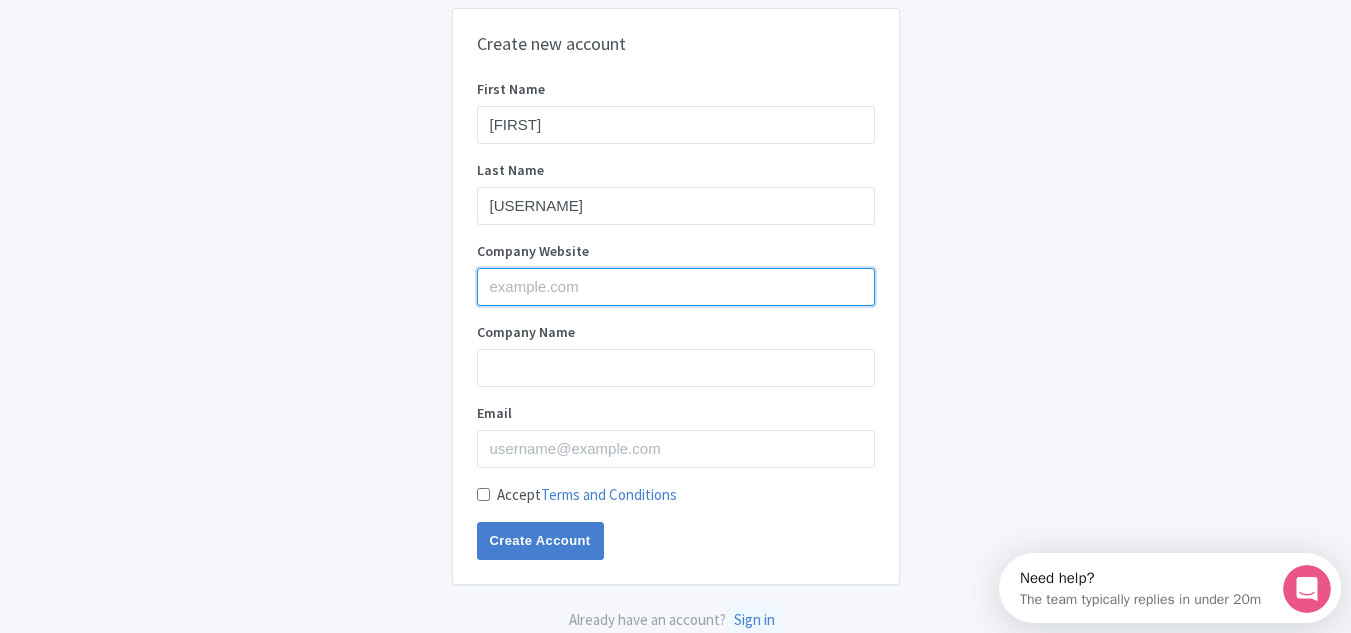 scroll, scrollTop: 0, scrollLeft: 0, axis: both 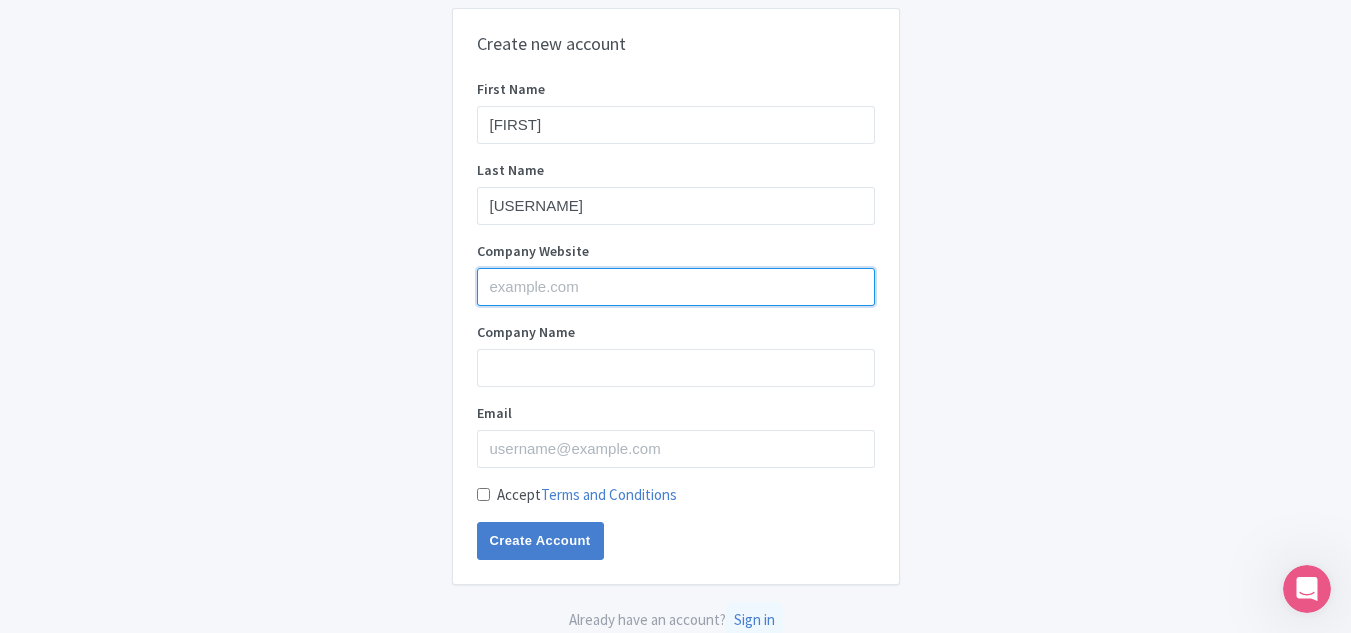 paste on "https://www.haha777.com.co/" 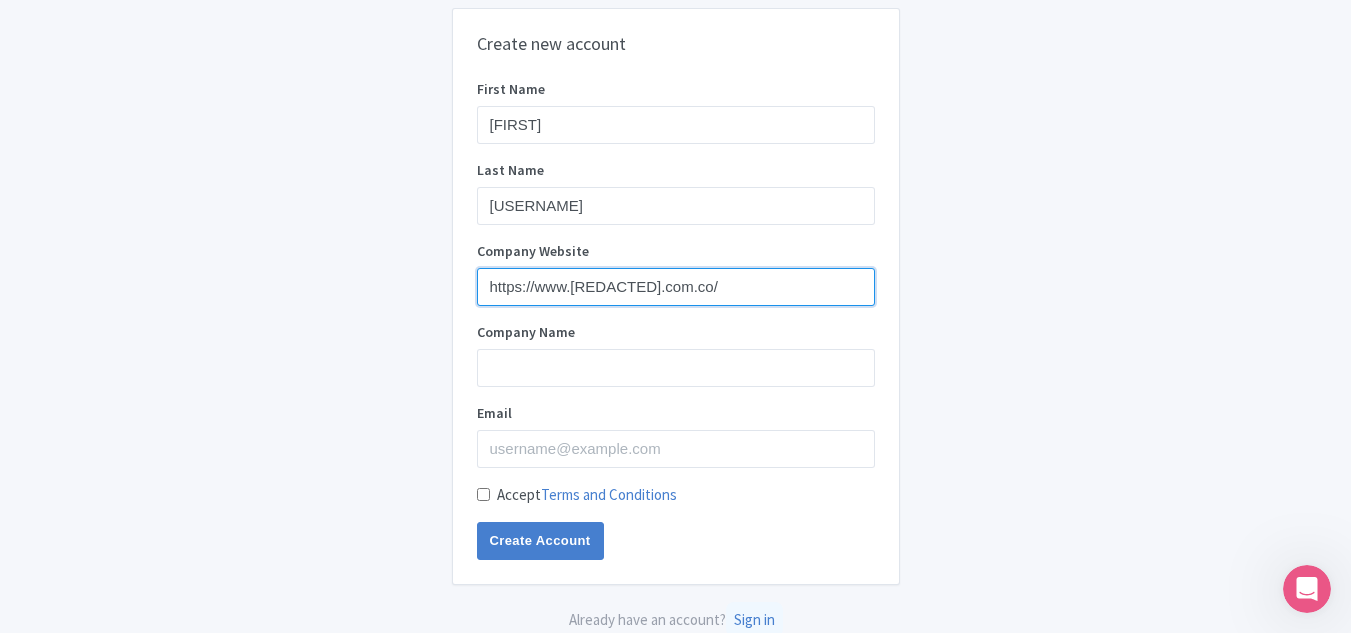 type on "https://www.haha777.com.co/" 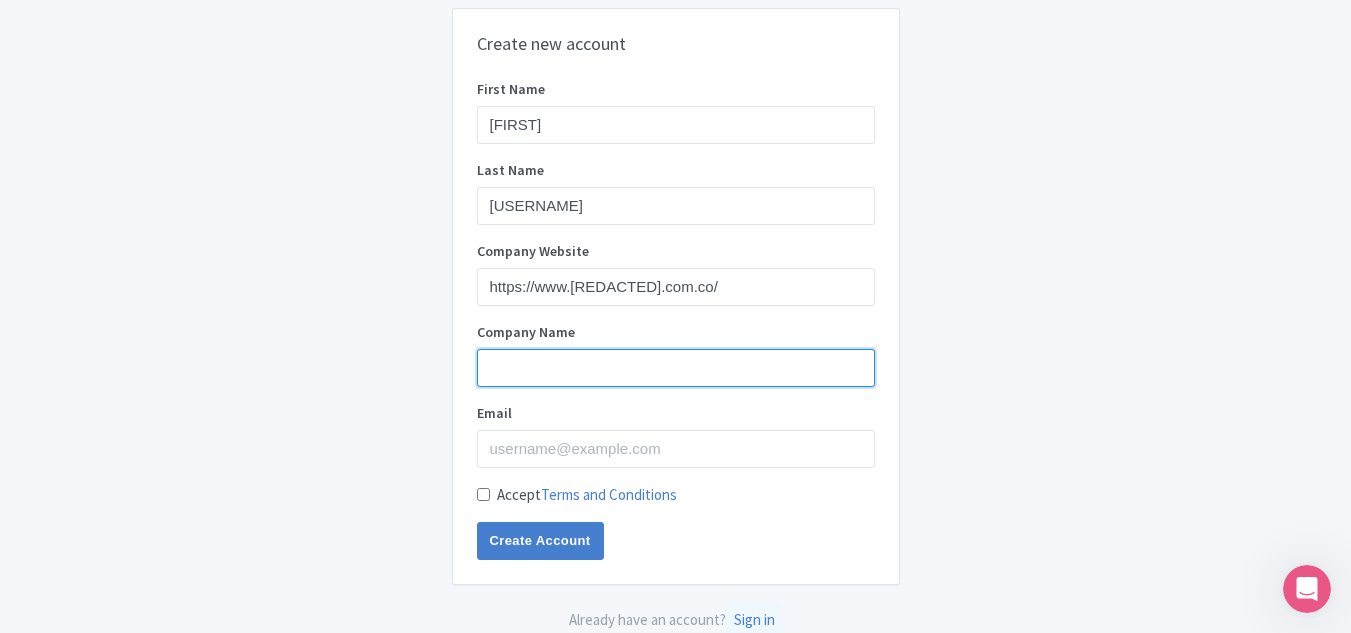 click on "Company Name" at bounding box center [676, 368] 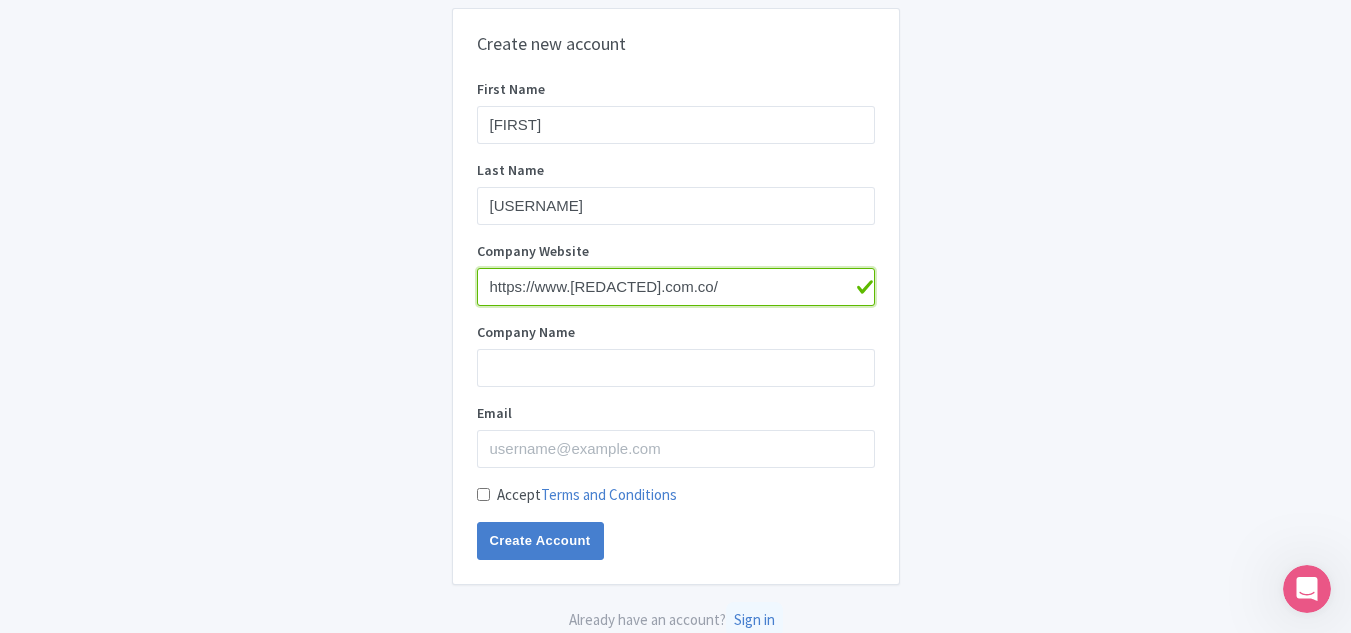 drag, startPoint x: 628, startPoint y: 282, endPoint x: 572, endPoint y: 289, distance: 56.435802 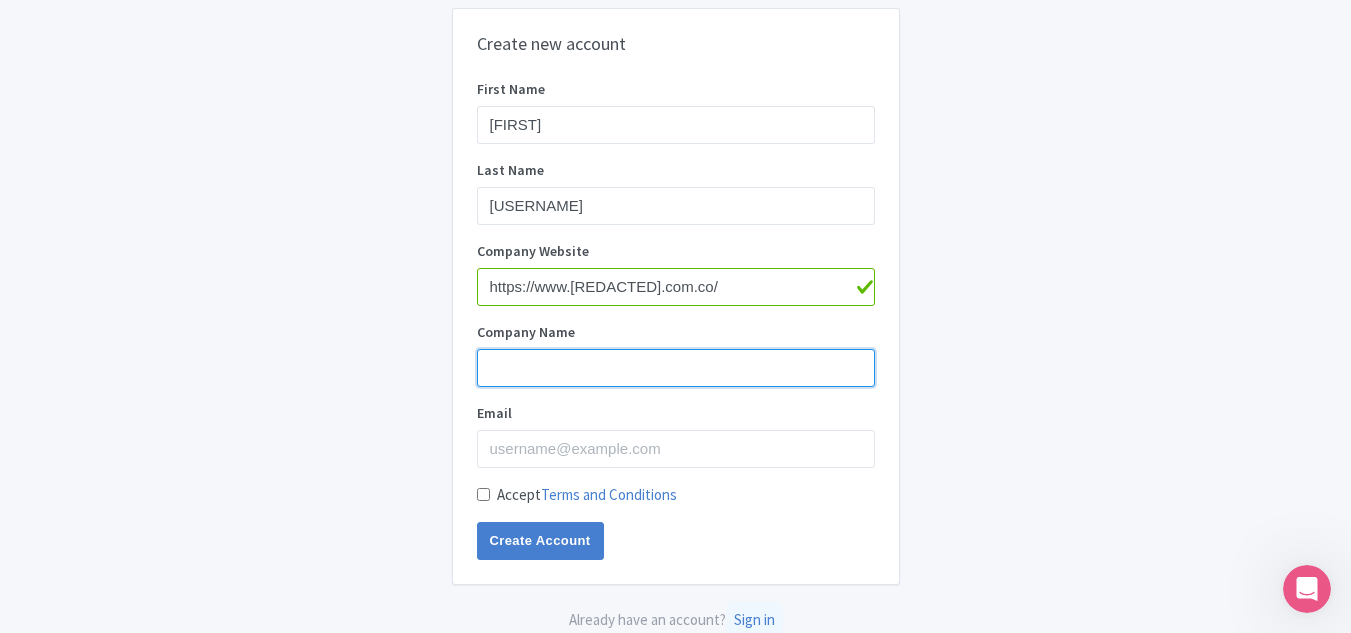 click on "Company Name" at bounding box center [676, 368] 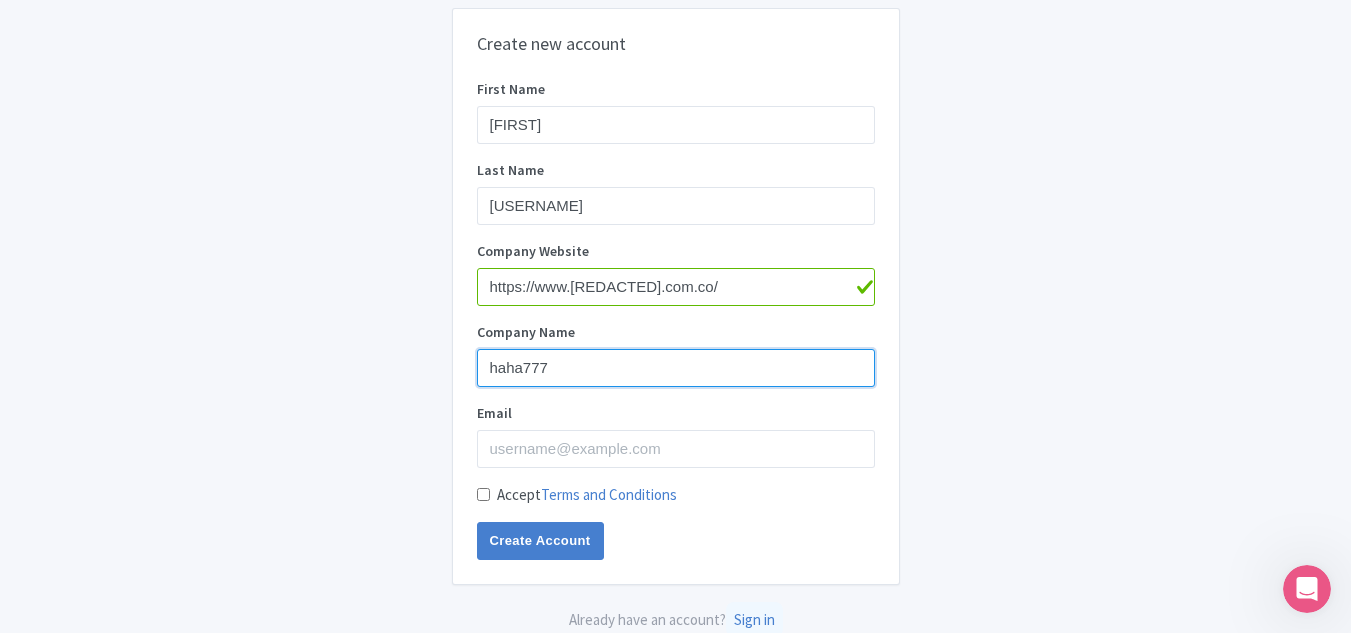 type on "haha777" 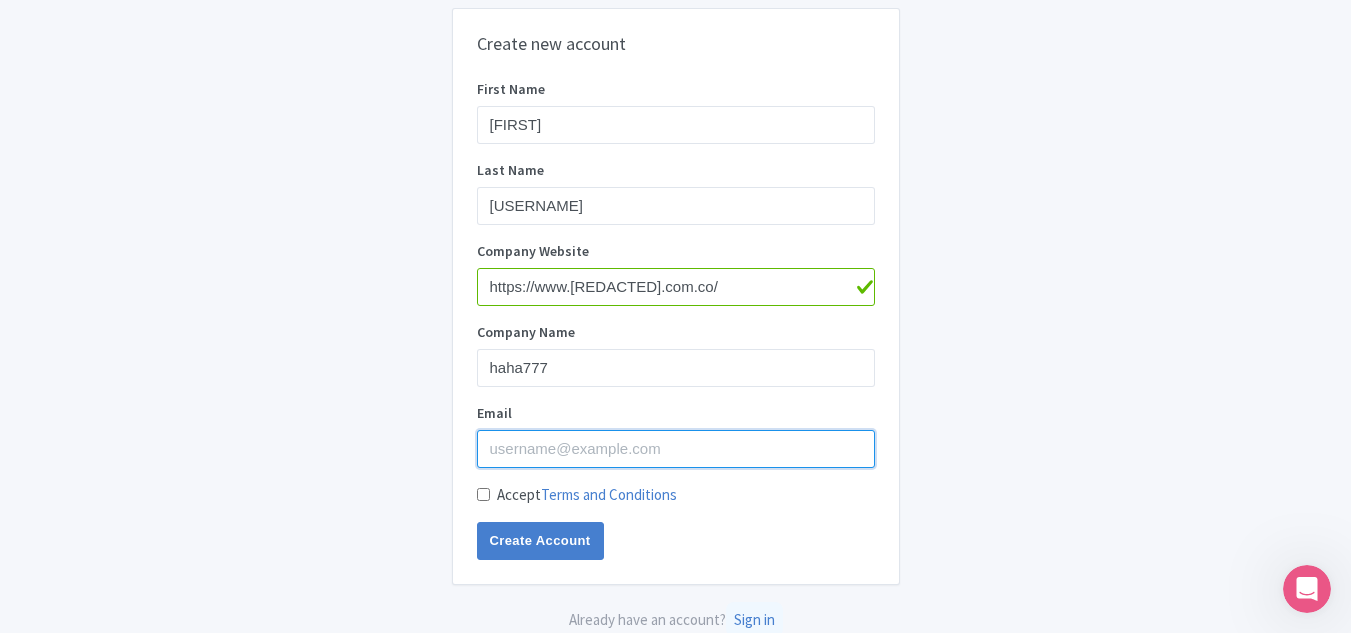 click on "Email" at bounding box center (676, 449) 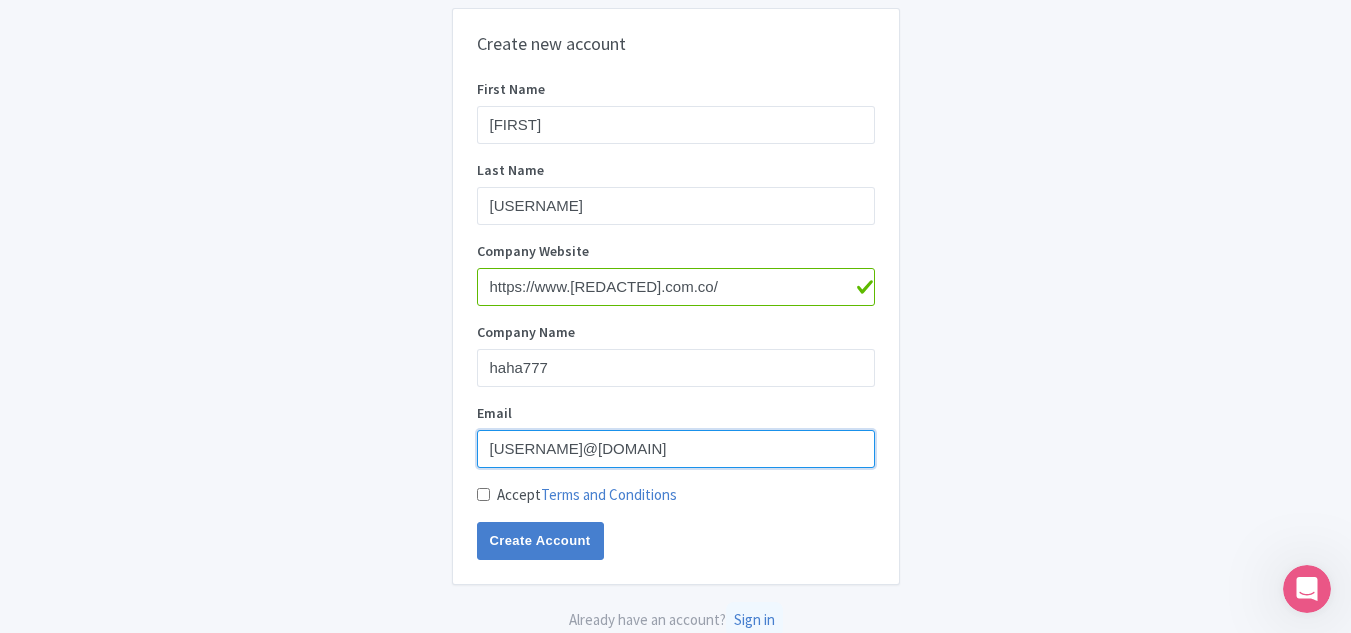 type on "[USERNAME]@example.com" 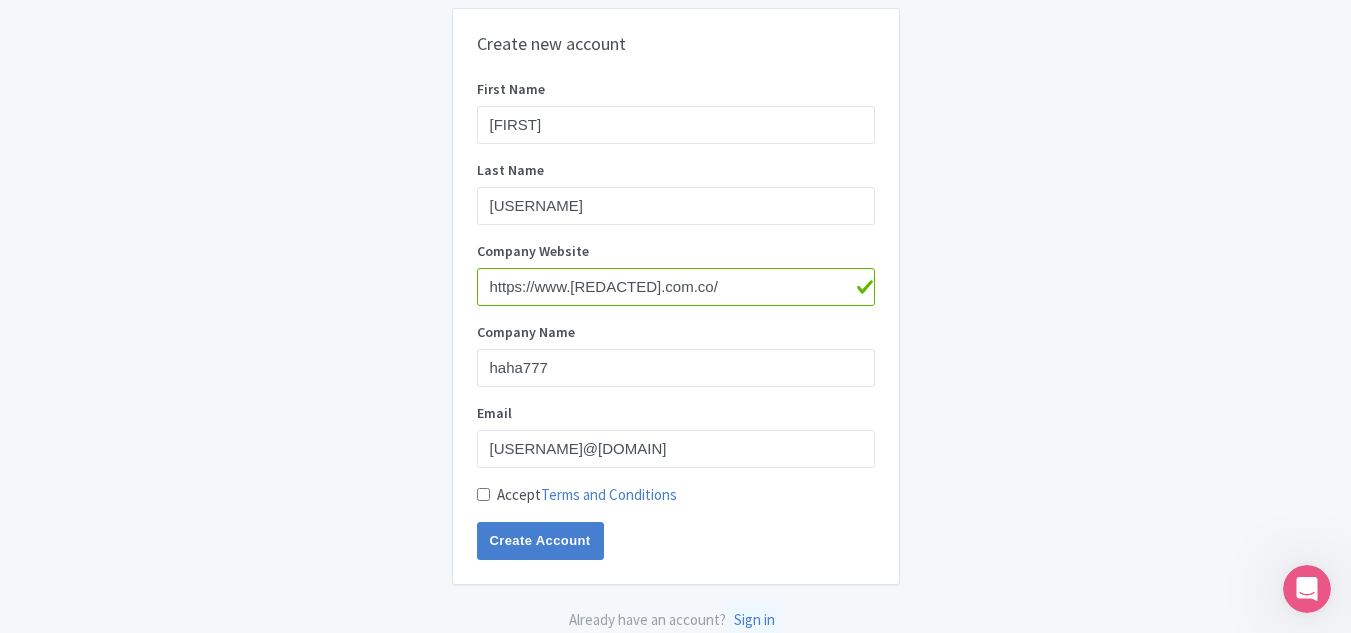 click on "Accept  Terms and Conditions" at bounding box center [483, 494] 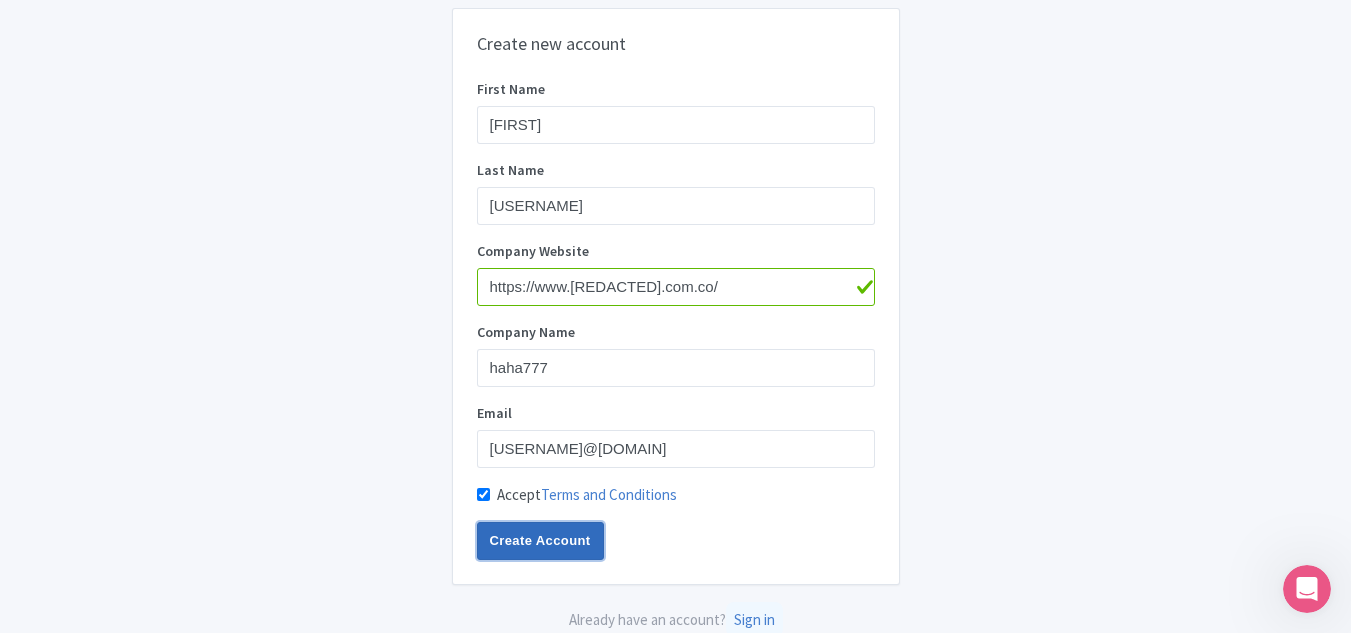 click on "Create Account" at bounding box center (540, 541) 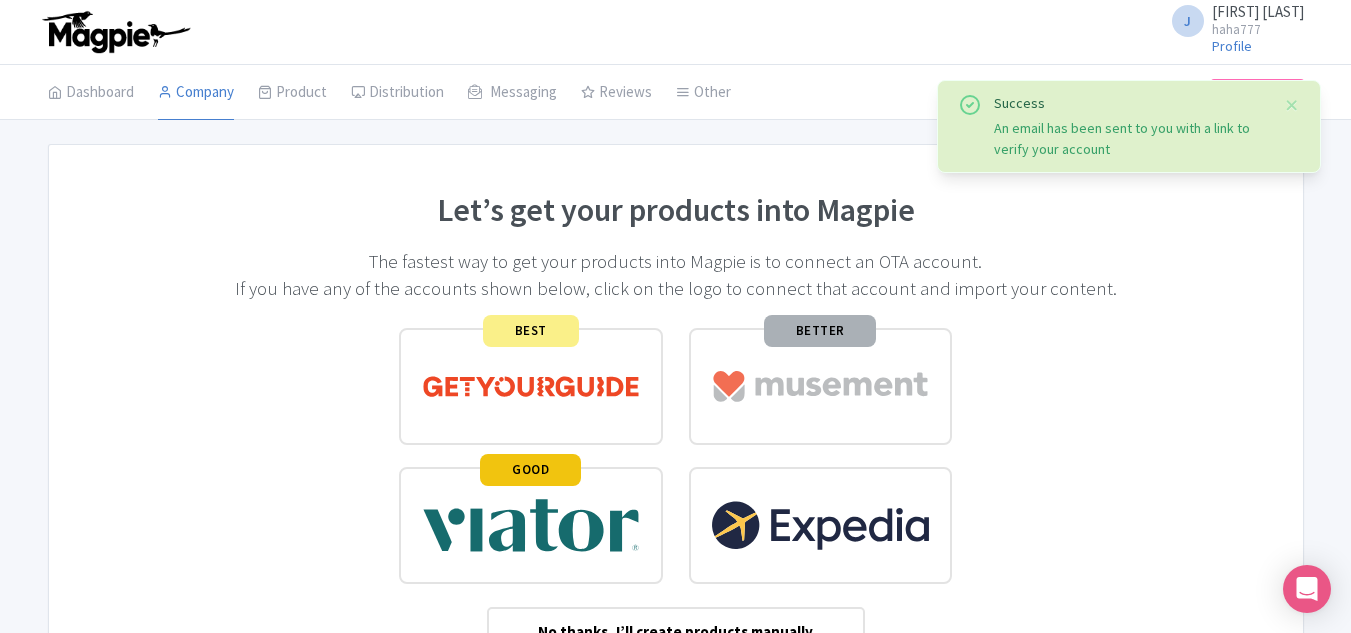 scroll, scrollTop: 0, scrollLeft: 0, axis: both 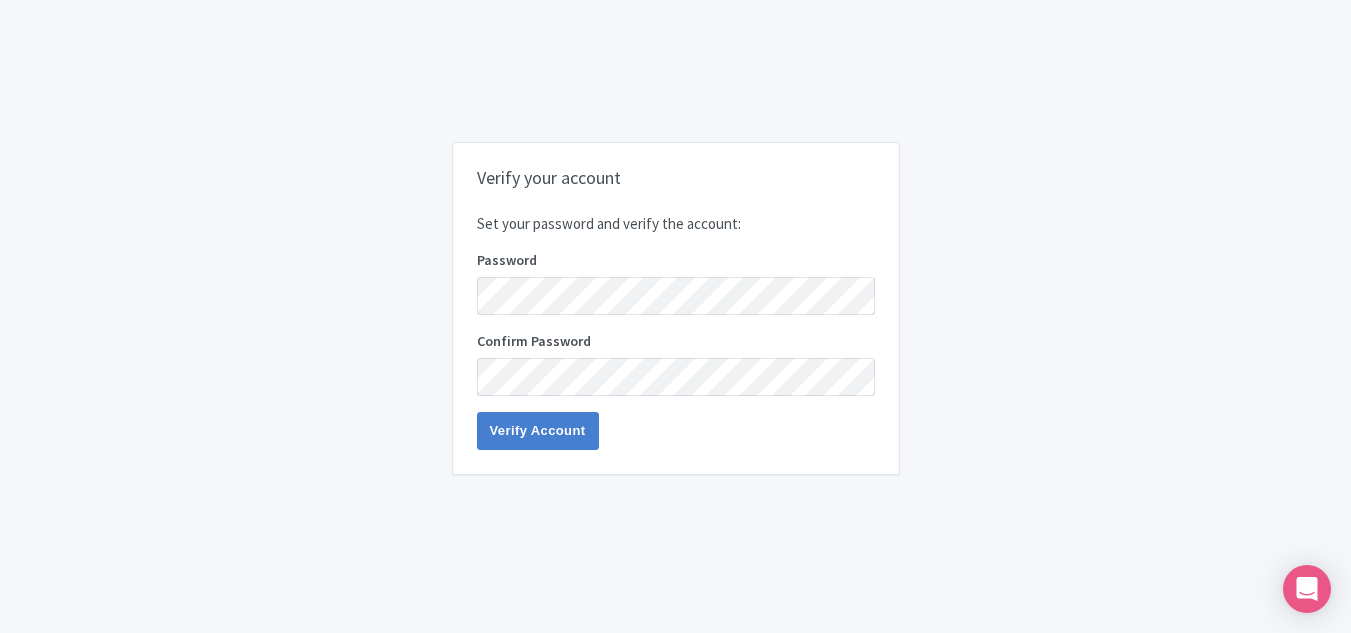 click on "Set your password and verify the account:
Password
Confirm Password
Verify Account" at bounding box center (676, 332) 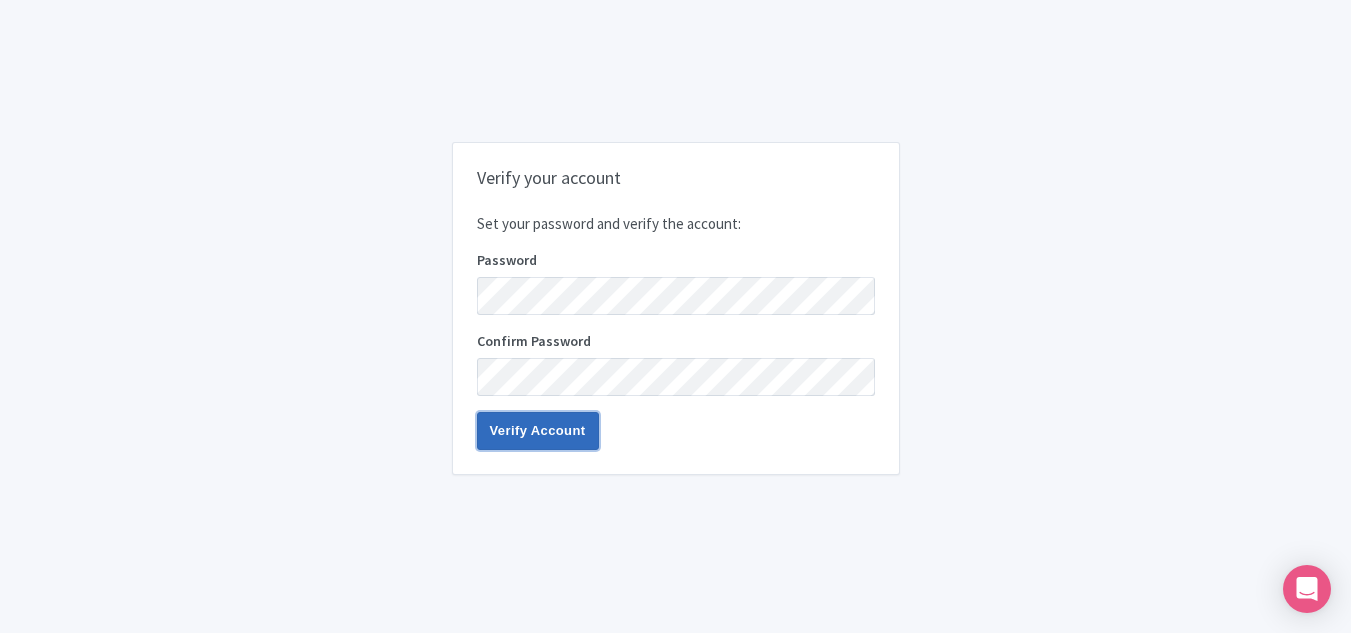 click on "Verify Account" at bounding box center [538, 431] 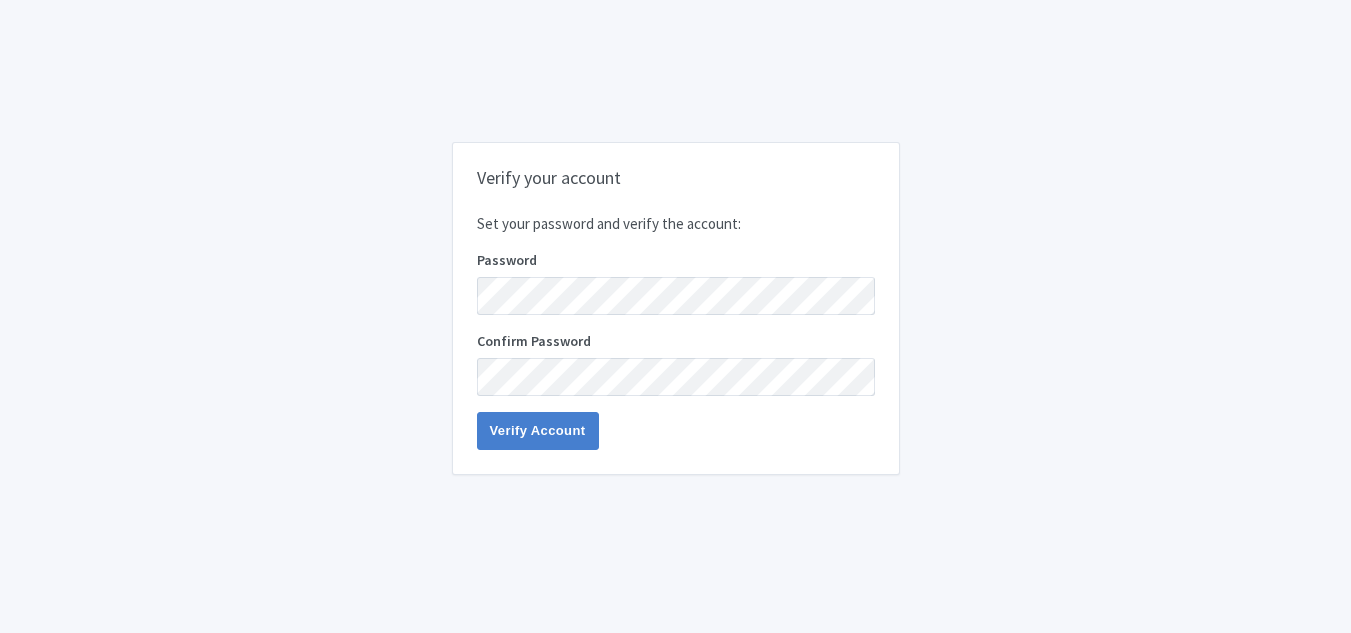 scroll, scrollTop: 0, scrollLeft: 0, axis: both 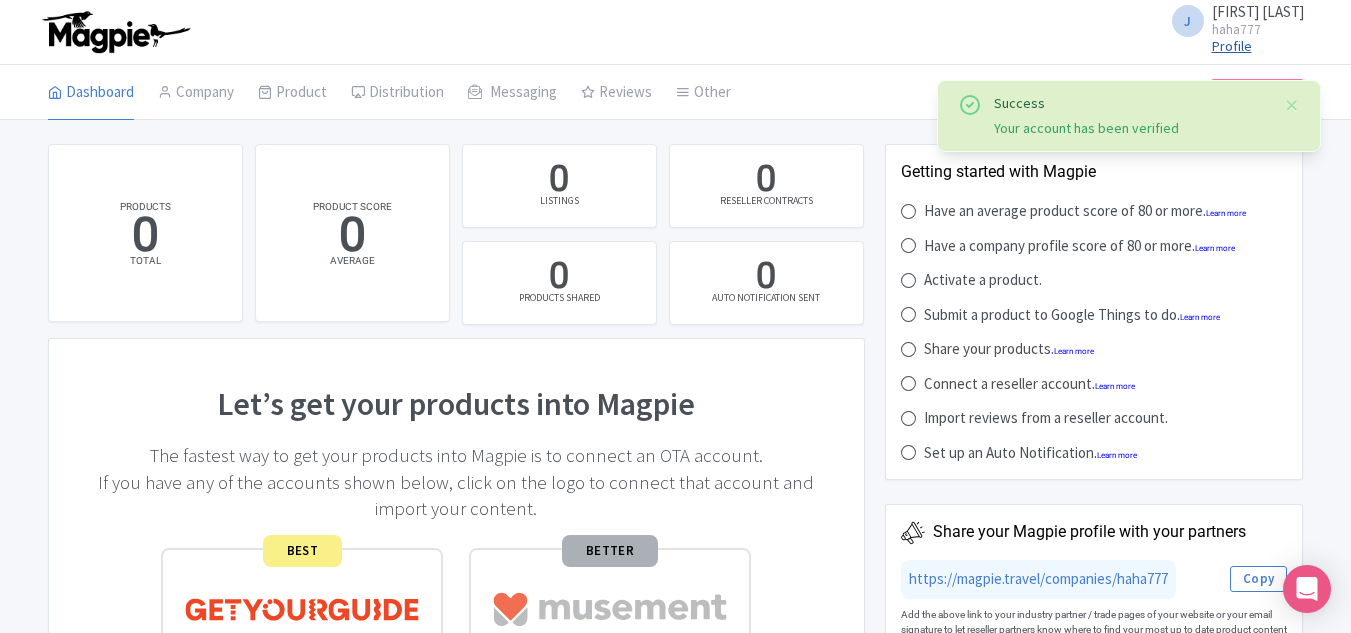 click on "Profile" at bounding box center [1232, 46] 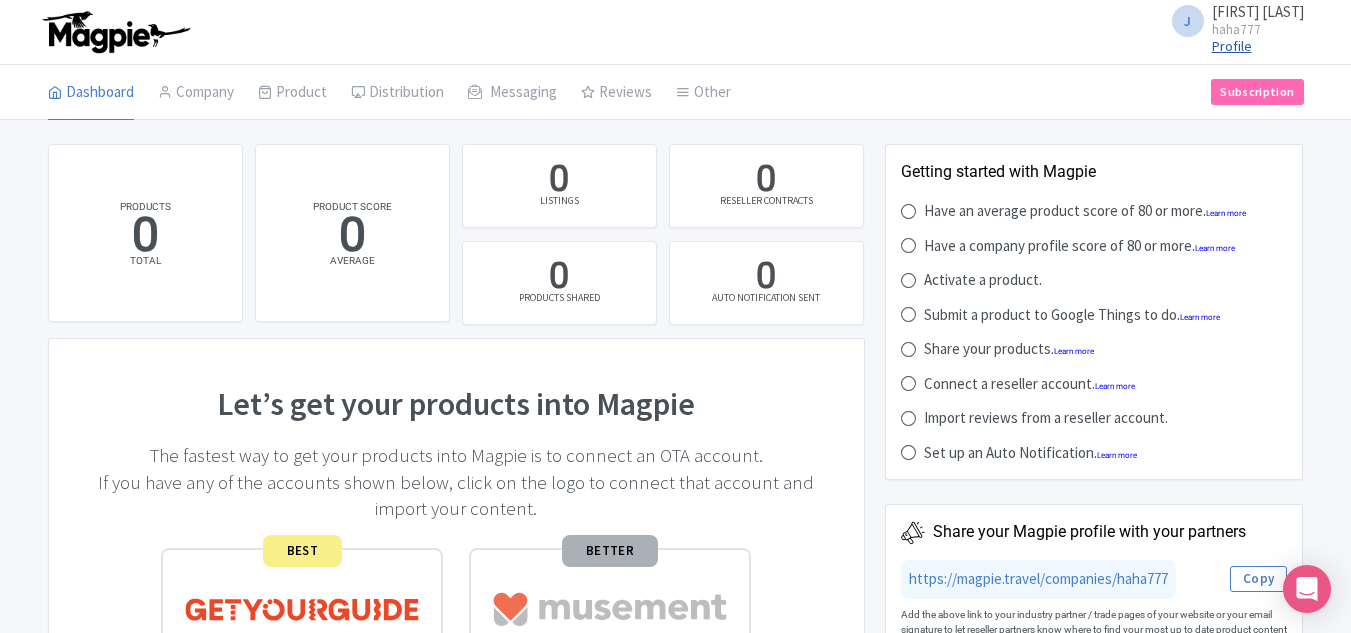 click on "Profile" at bounding box center [1232, 46] 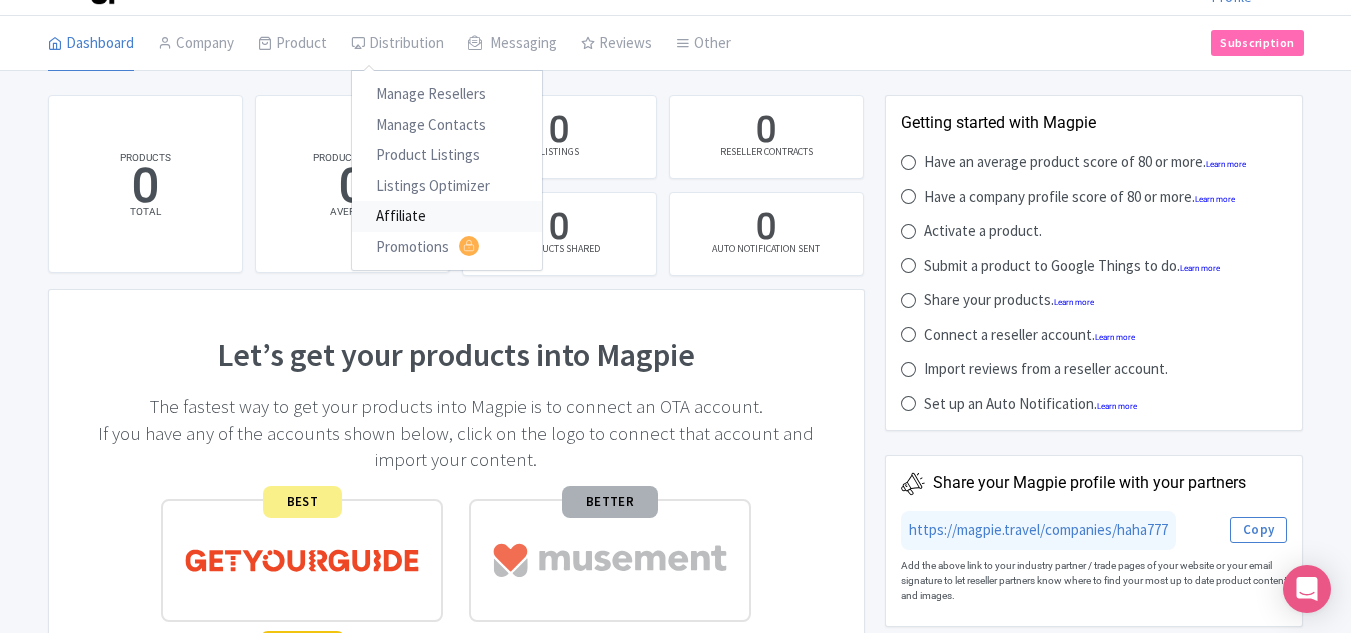 scroll, scrollTop: 0, scrollLeft: 0, axis: both 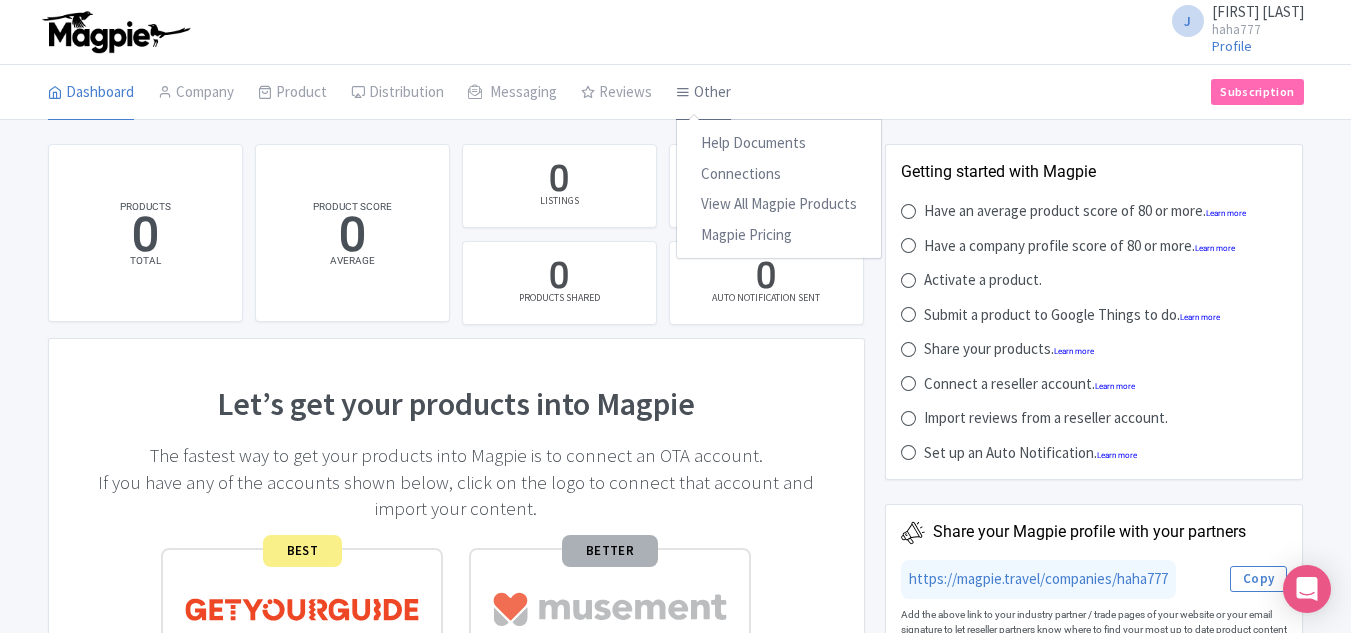 click at bounding box center (683, 92) 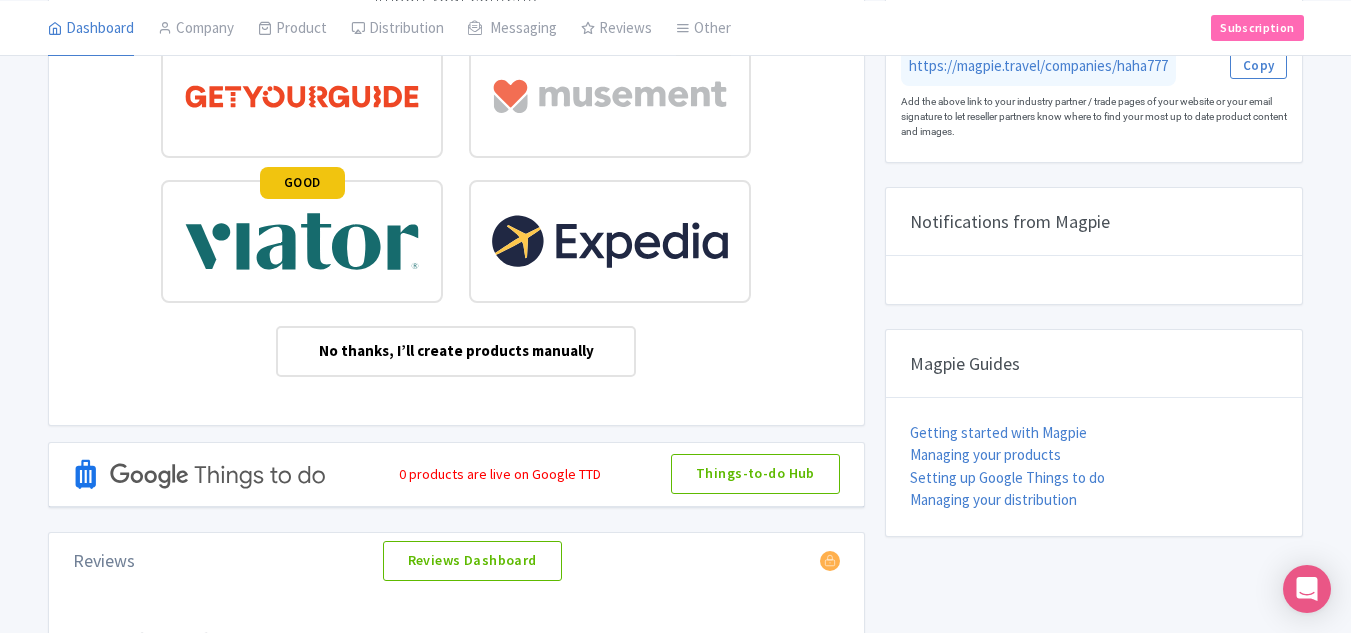 scroll, scrollTop: 0, scrollLeft: 0, axis: both 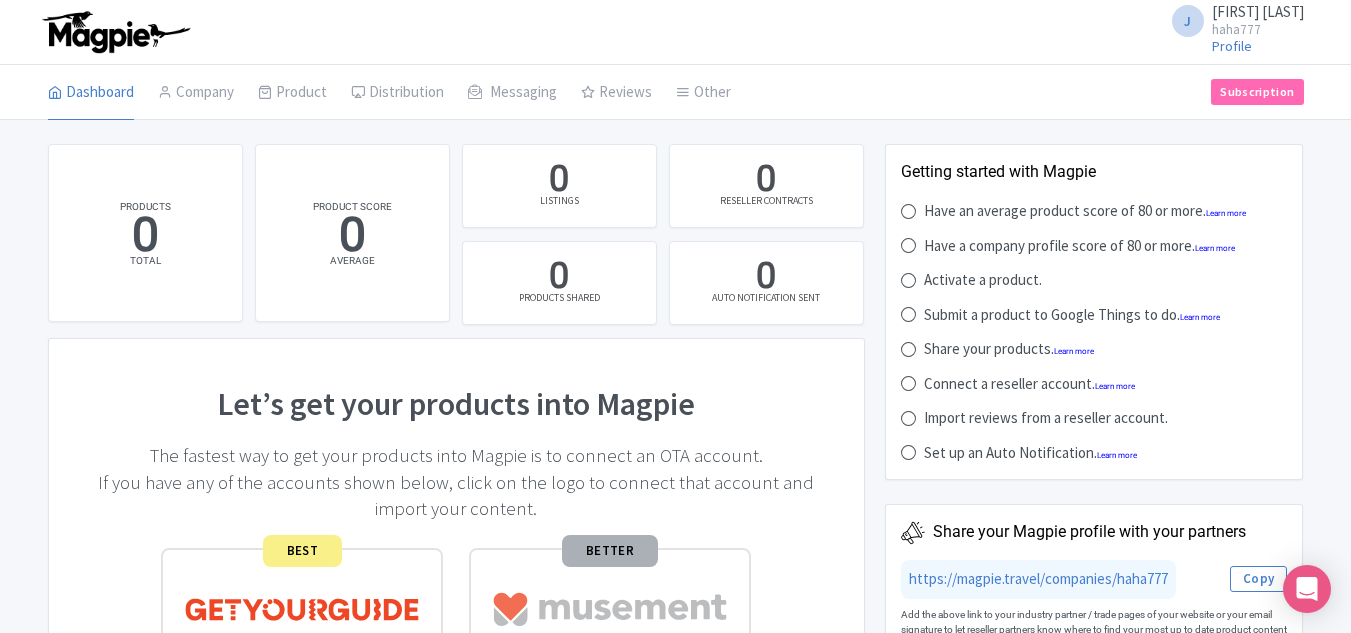 click on "J" at bounding box center (1188, 21) 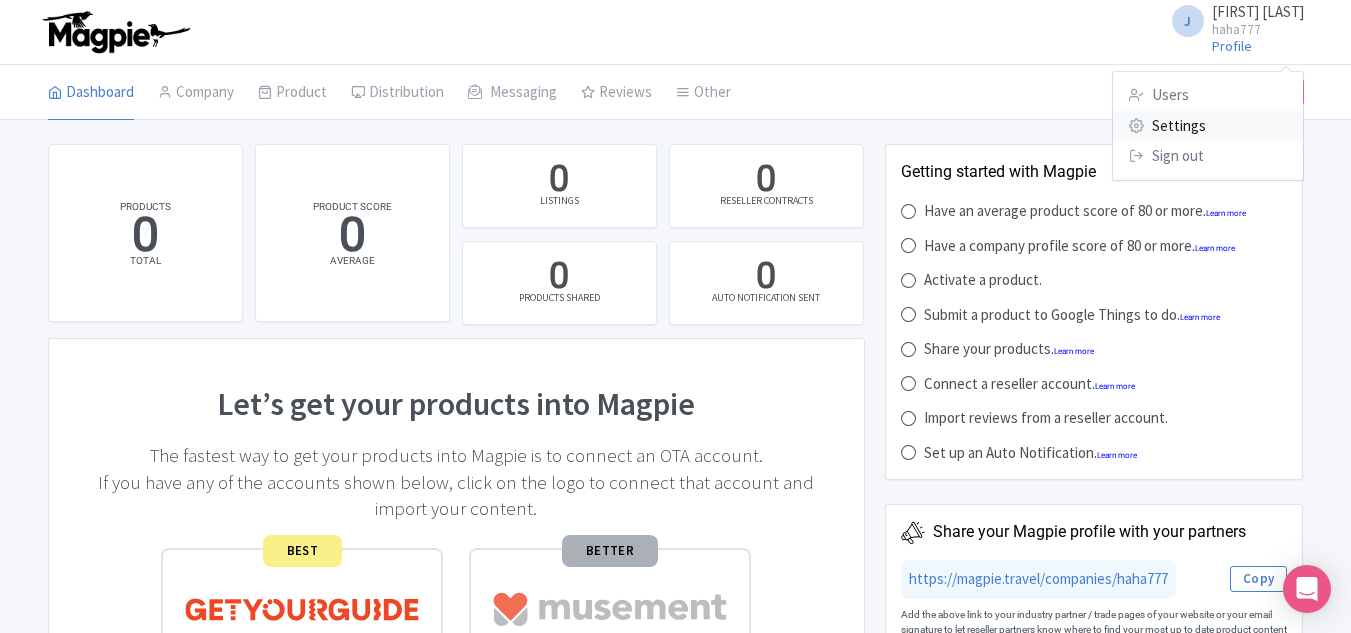 click on "Settings" at bounding box center (1208, 126) 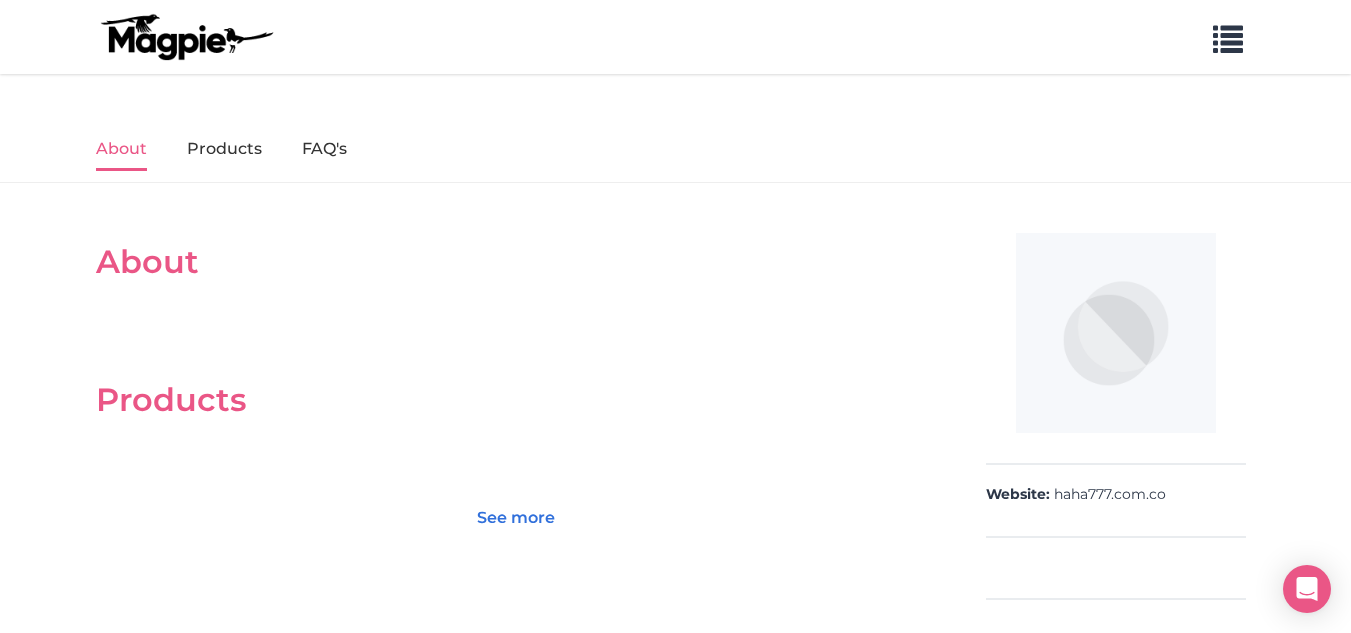 scroll, scrollTop: 0, scrollLeft: 0, axis: both 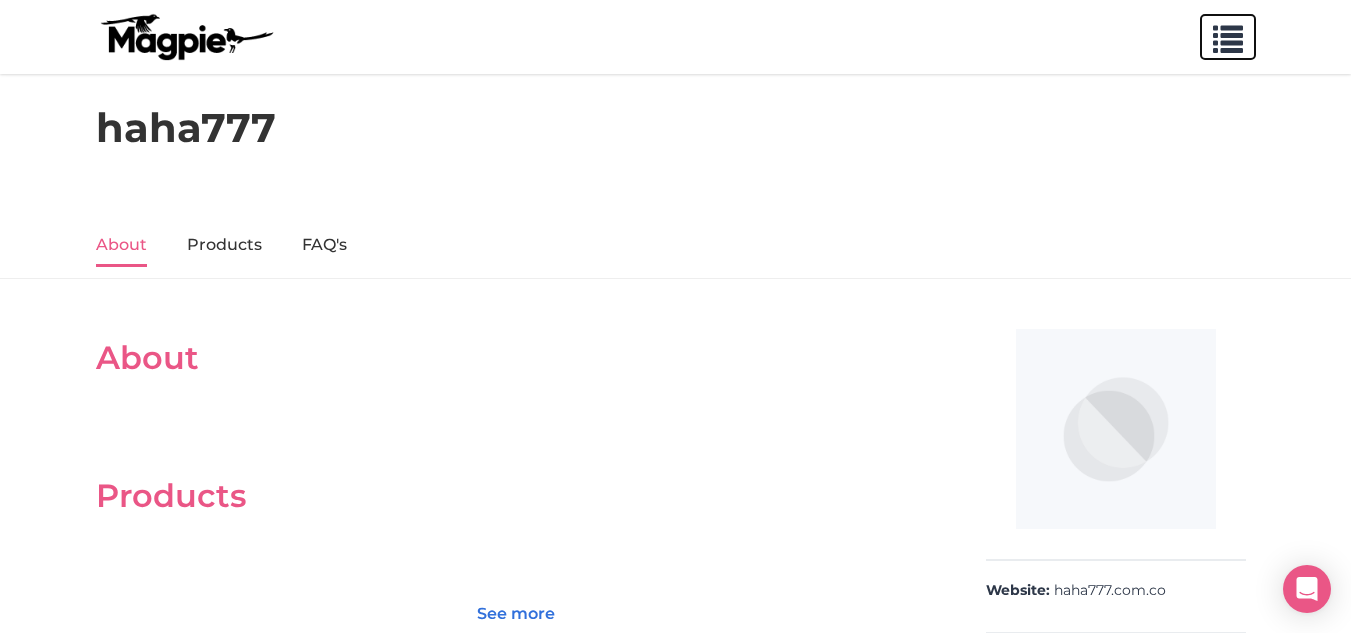 click at bounding box center [1228, 35] 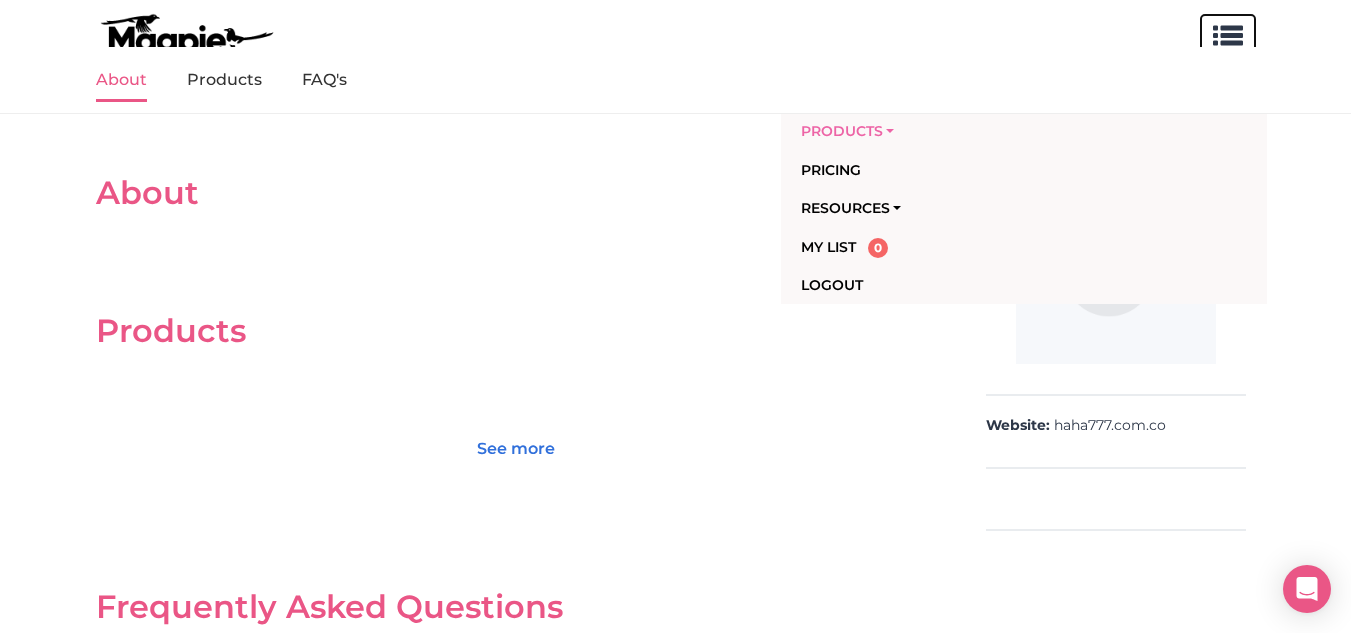 scroll, scrollTop: 166, scrollLeft: 0, axis: vertical 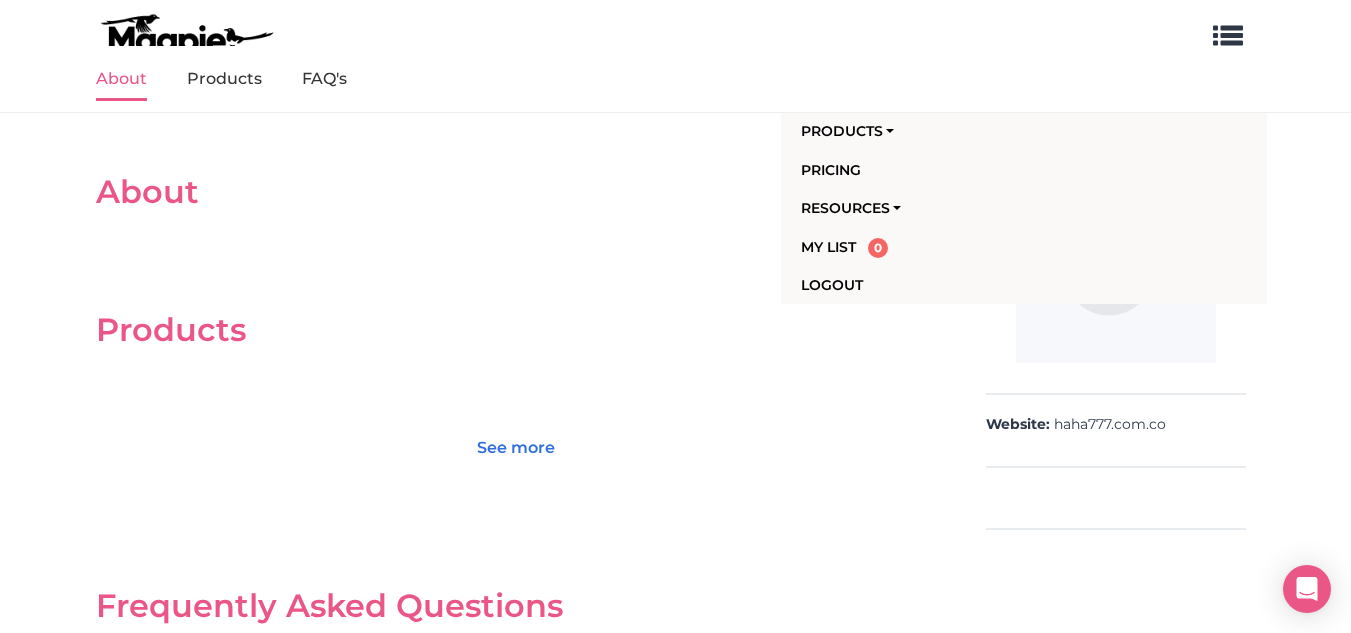 click at bounding box center [186, 37] 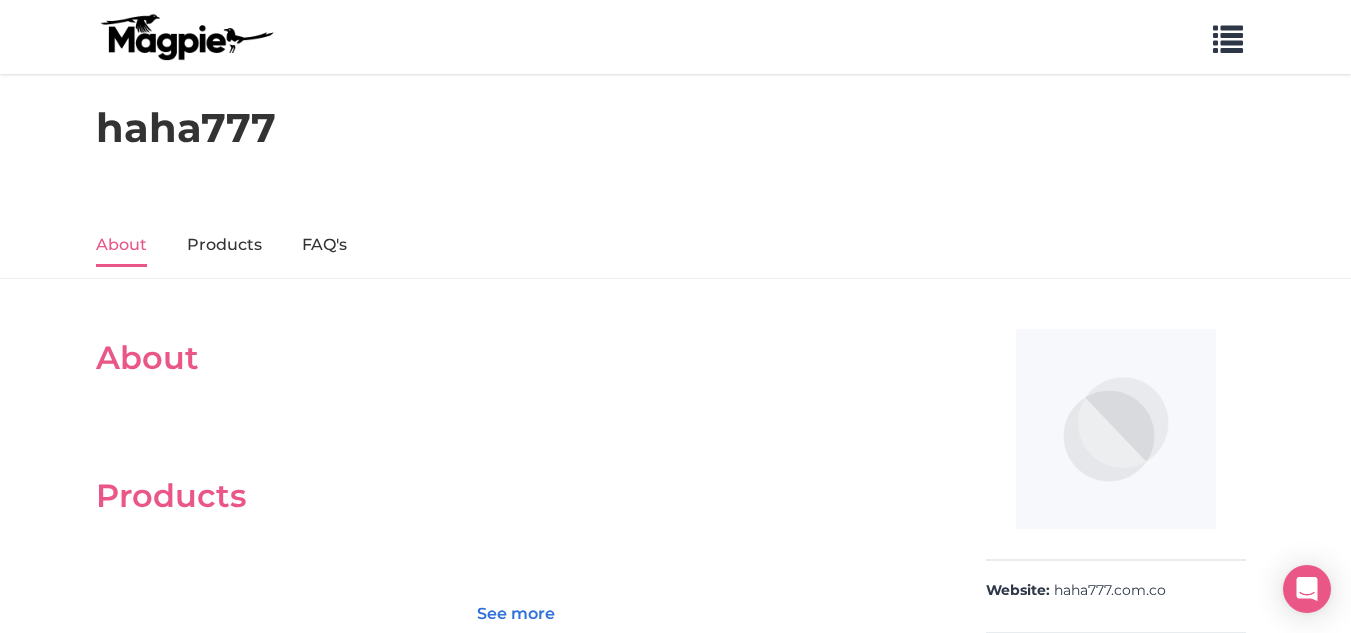 scroll, scrollTop: 152, scrollLeft: 0, axis: vertical 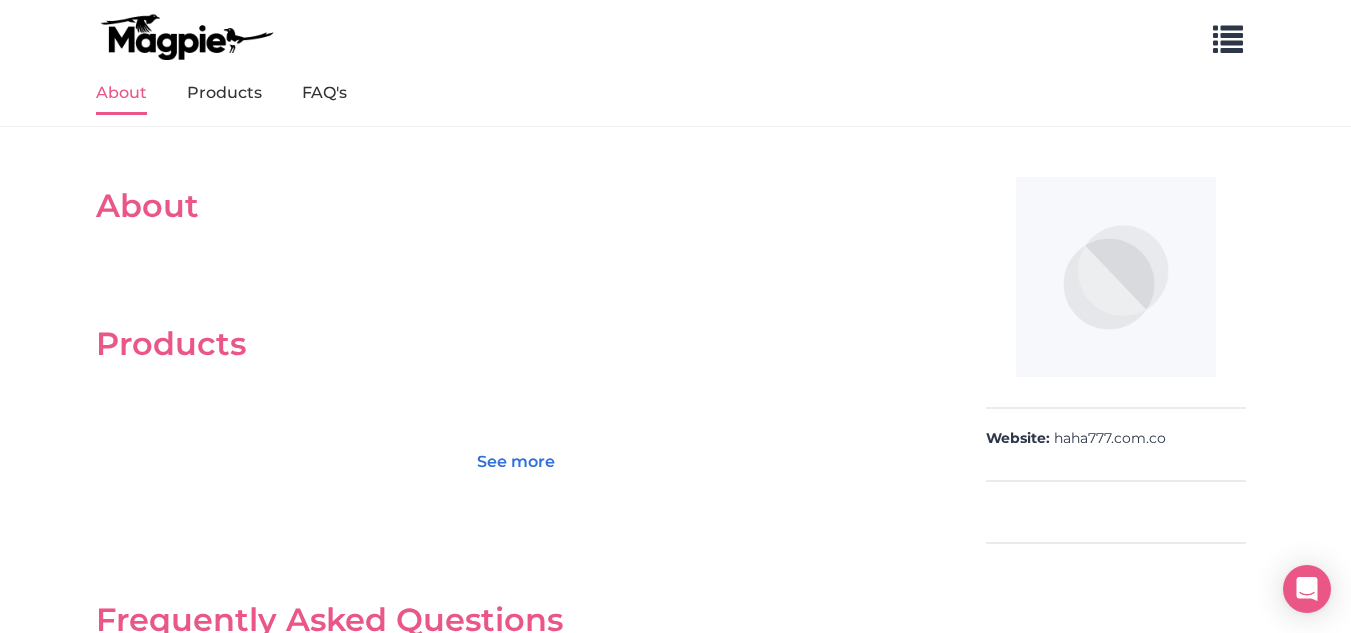 click on "Products
See more" at bounding box center (516, 403) 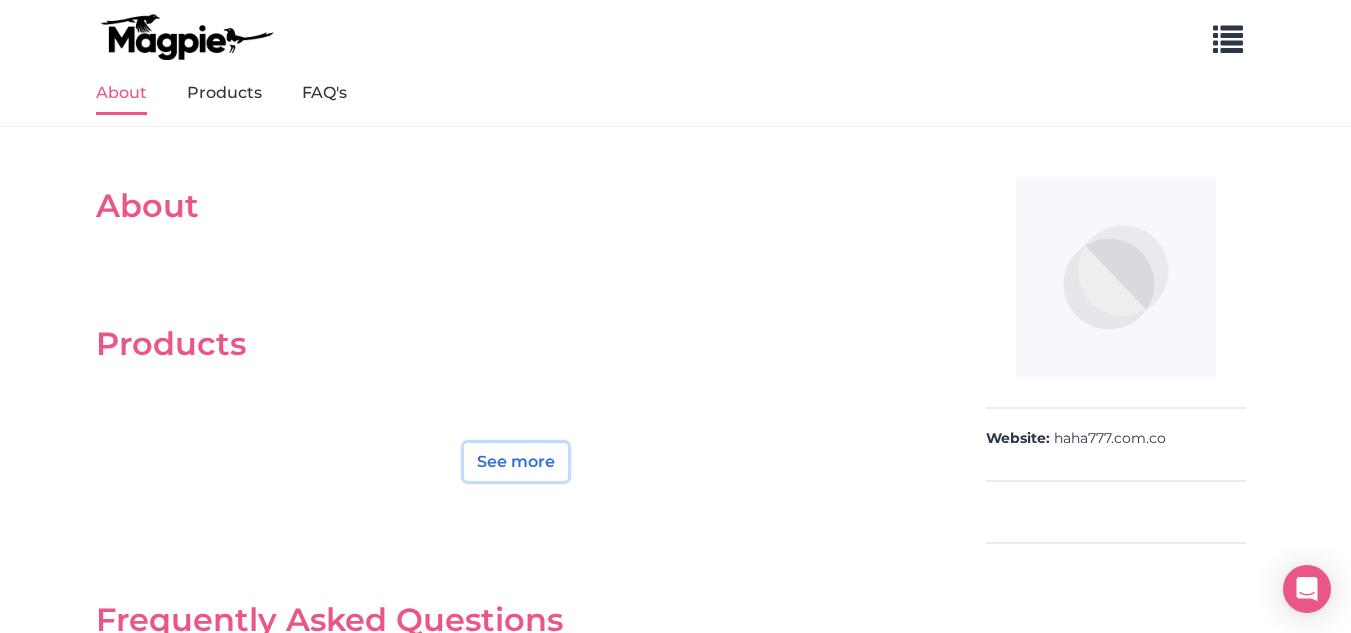 click on "See more" at bounding box center [516, 462] 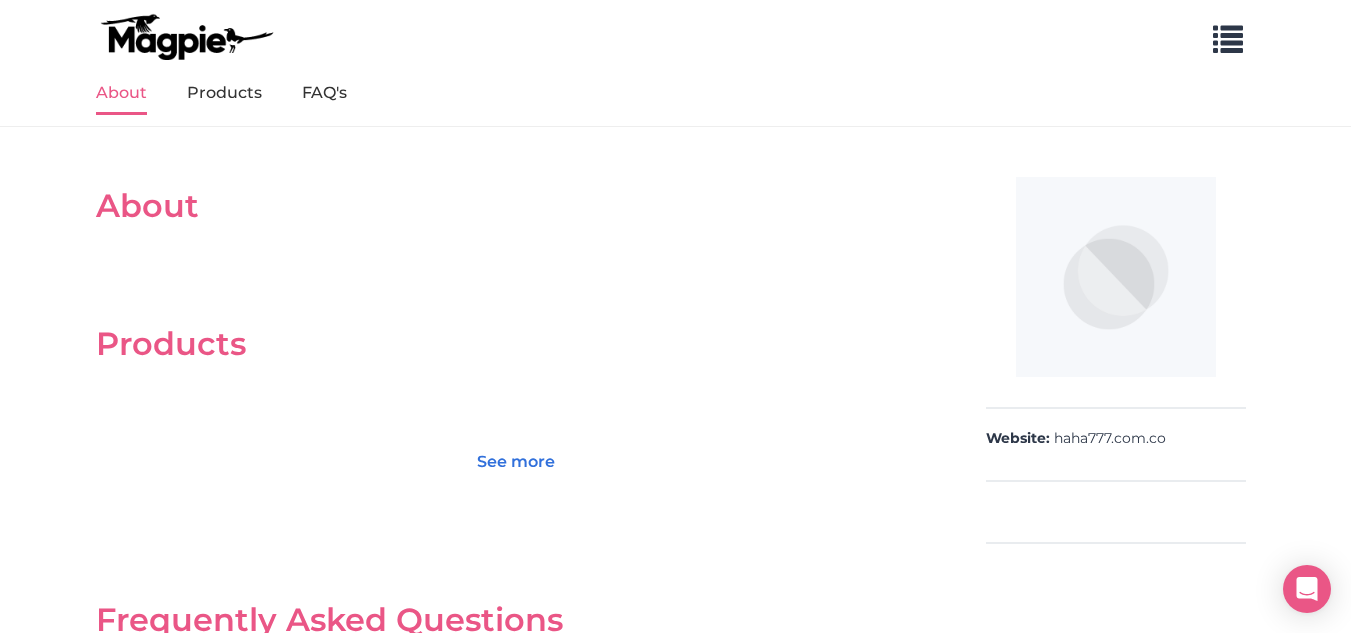 click at bounding box center [1116, 277] 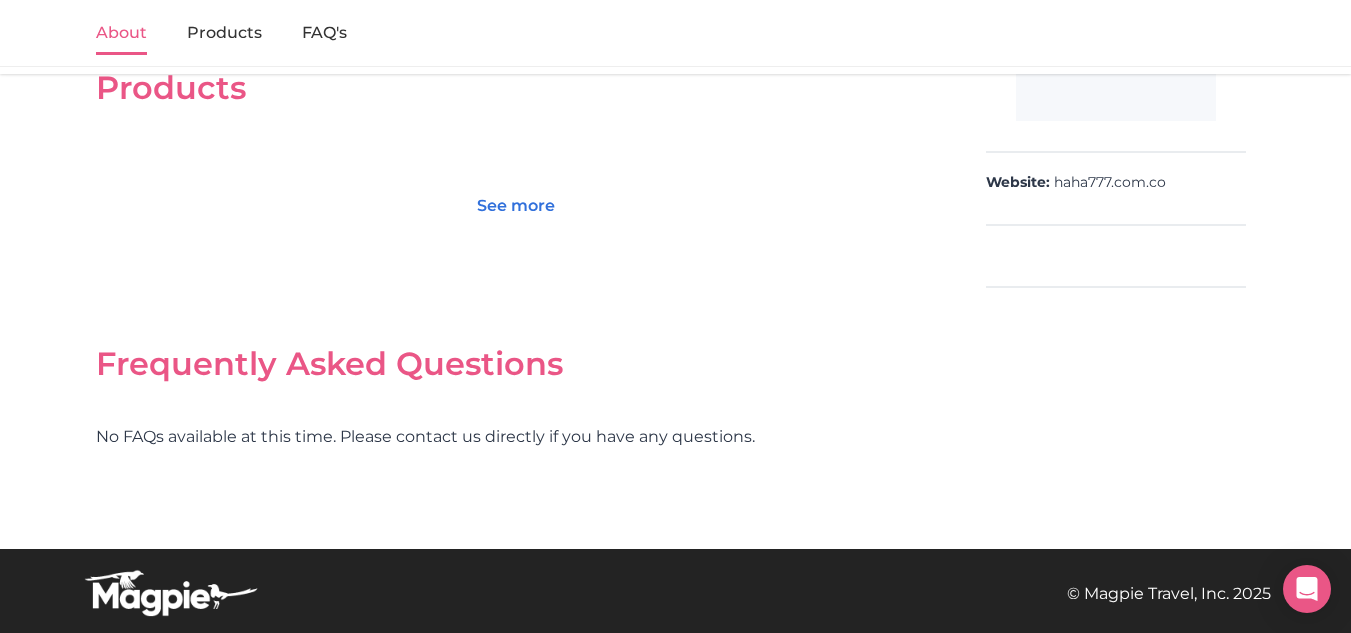 scroll, scrollTop: 0, scrollLeft: 0, axis: both 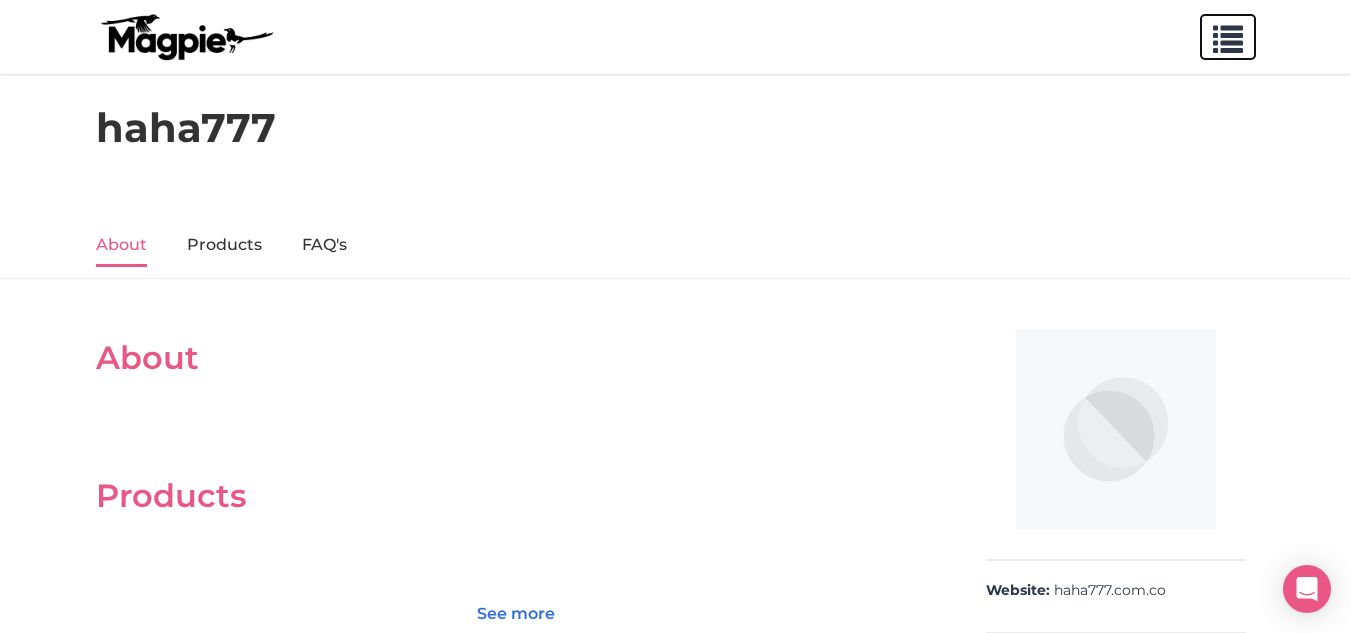 click at bounding box center (1228, 35) 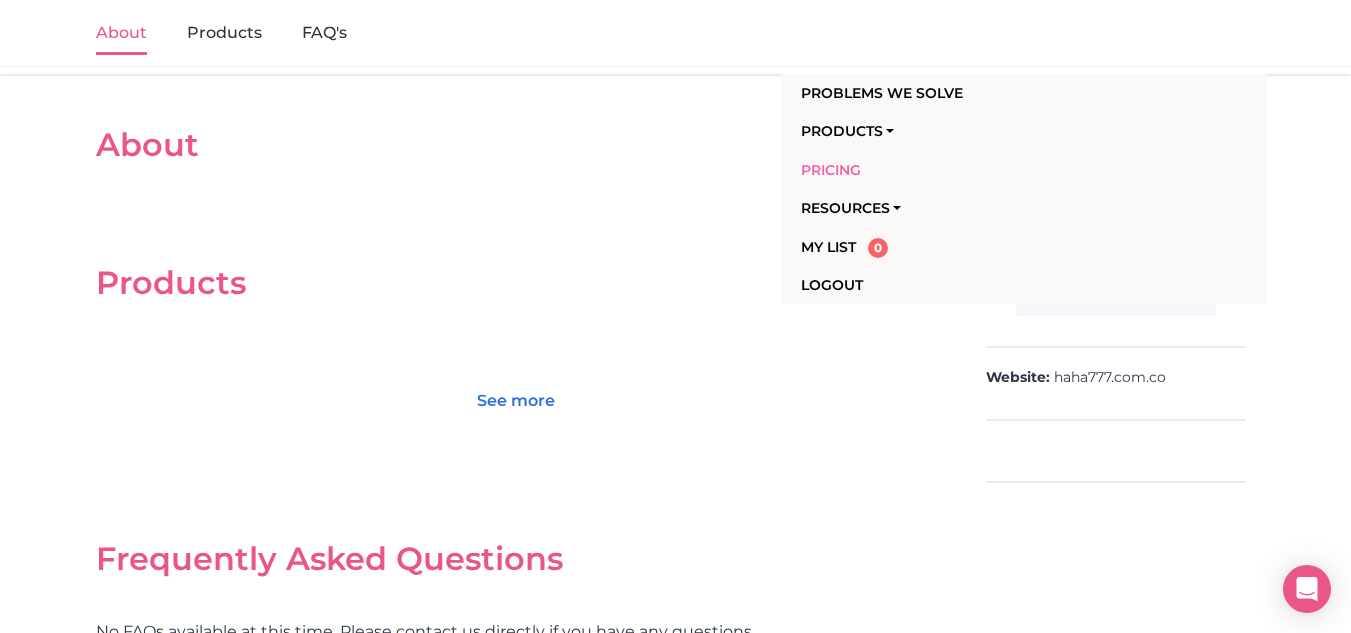 scroll, scrollTop: 0, scrollLeft: 0, axis: both 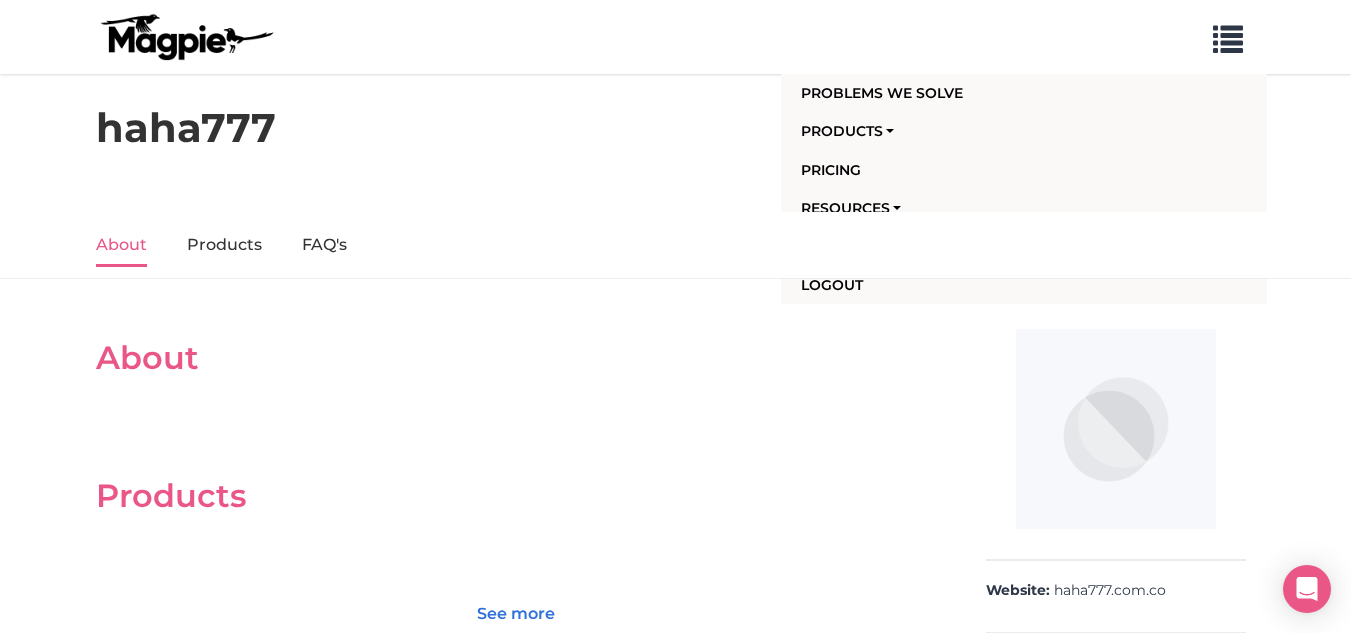 click on "haha777" at bounding box center [676, 138] 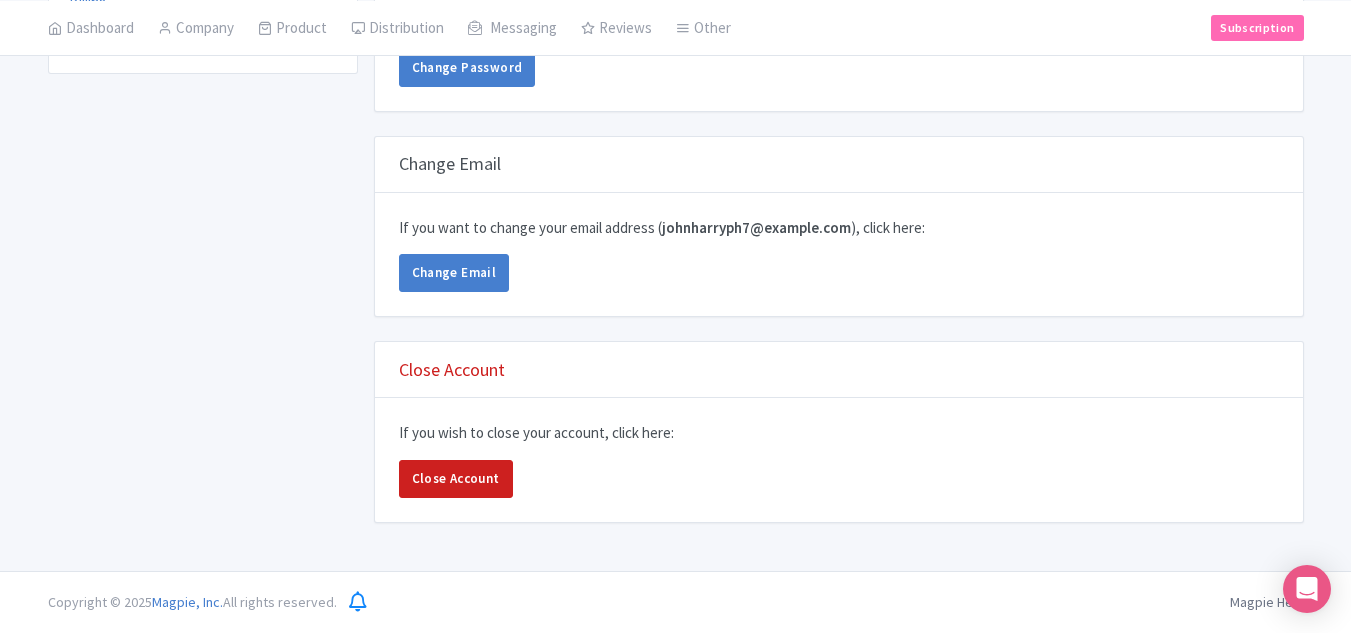 scroll, scrollTop: 0, scrollLeft: 0, axis: both 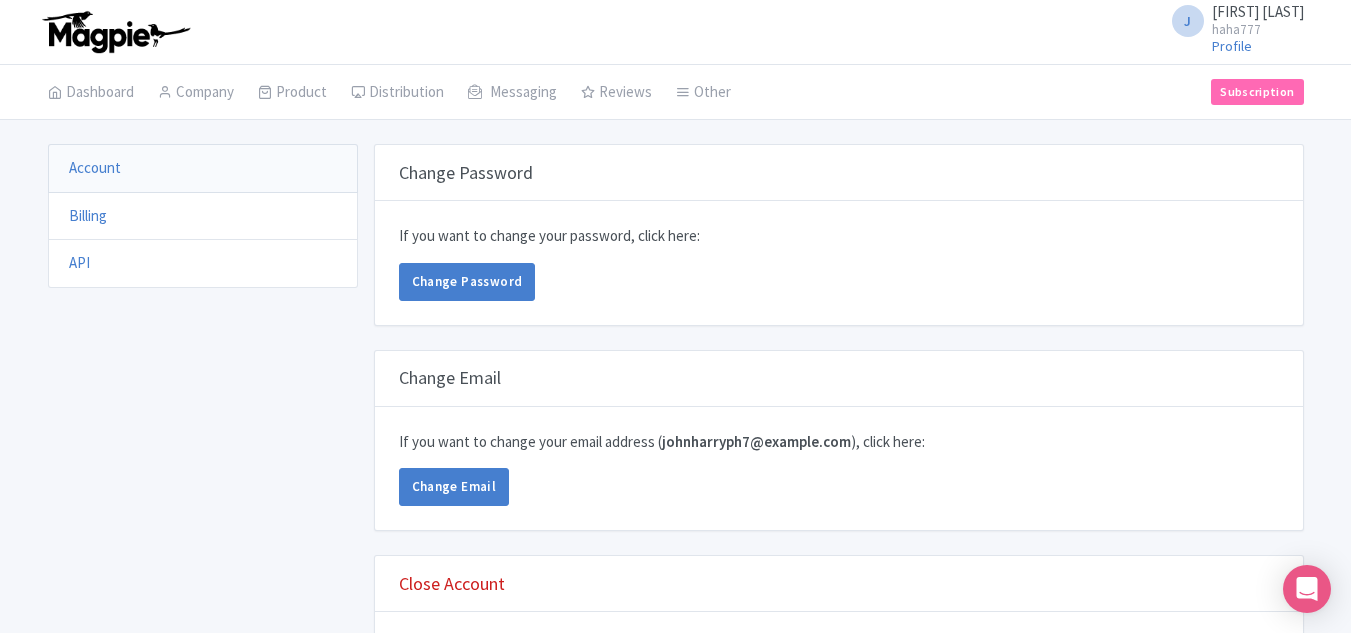 click on "Billing" at bounding box center [203, 216] 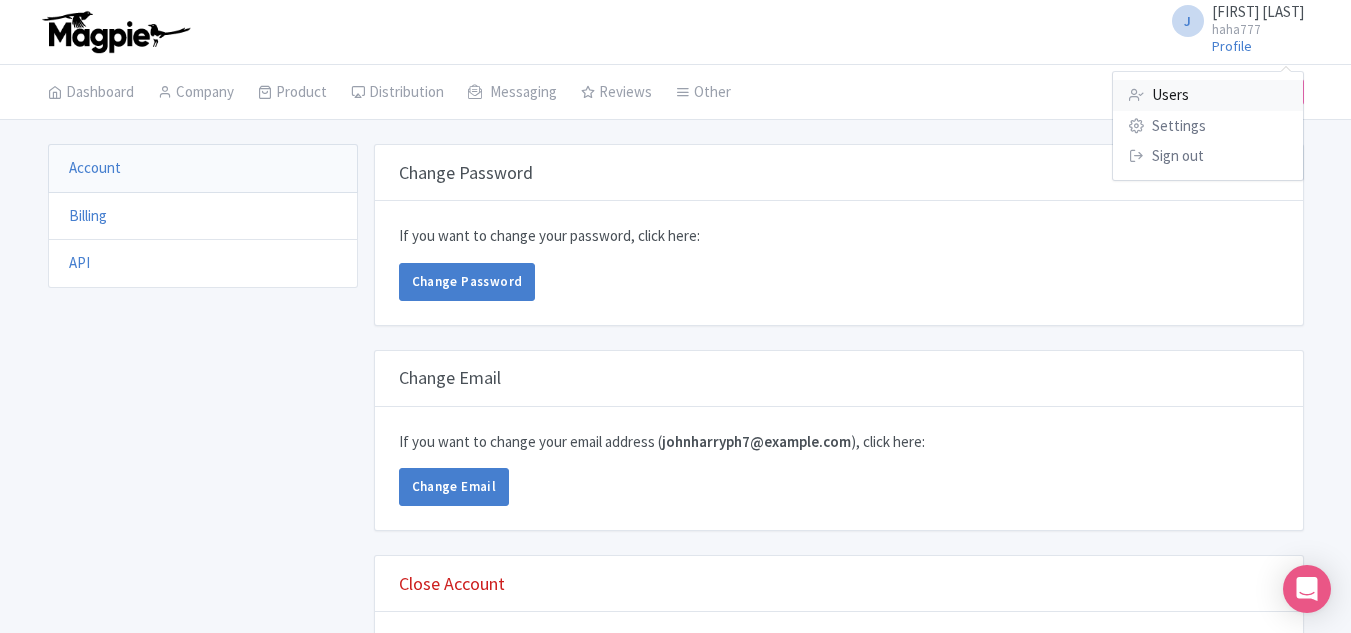 click on "Users" at bounding box center [1208, 95] 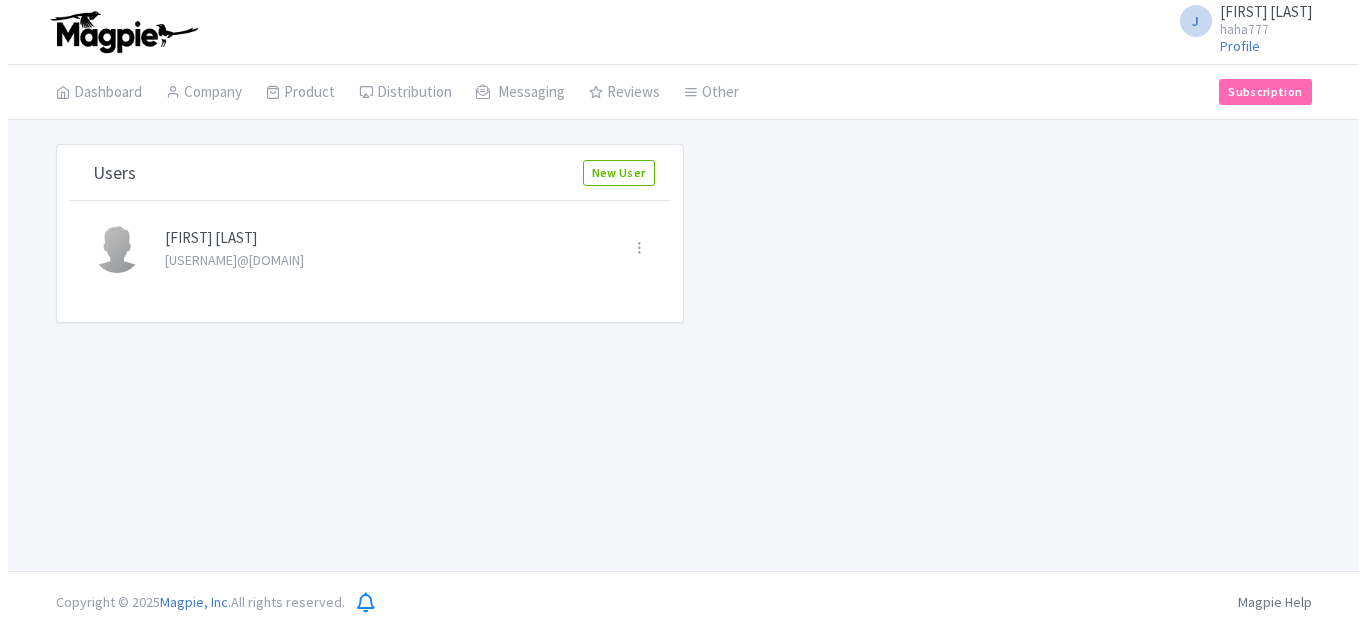 scroll, scrollTop: 0, scrollLeft: 0, axis: both 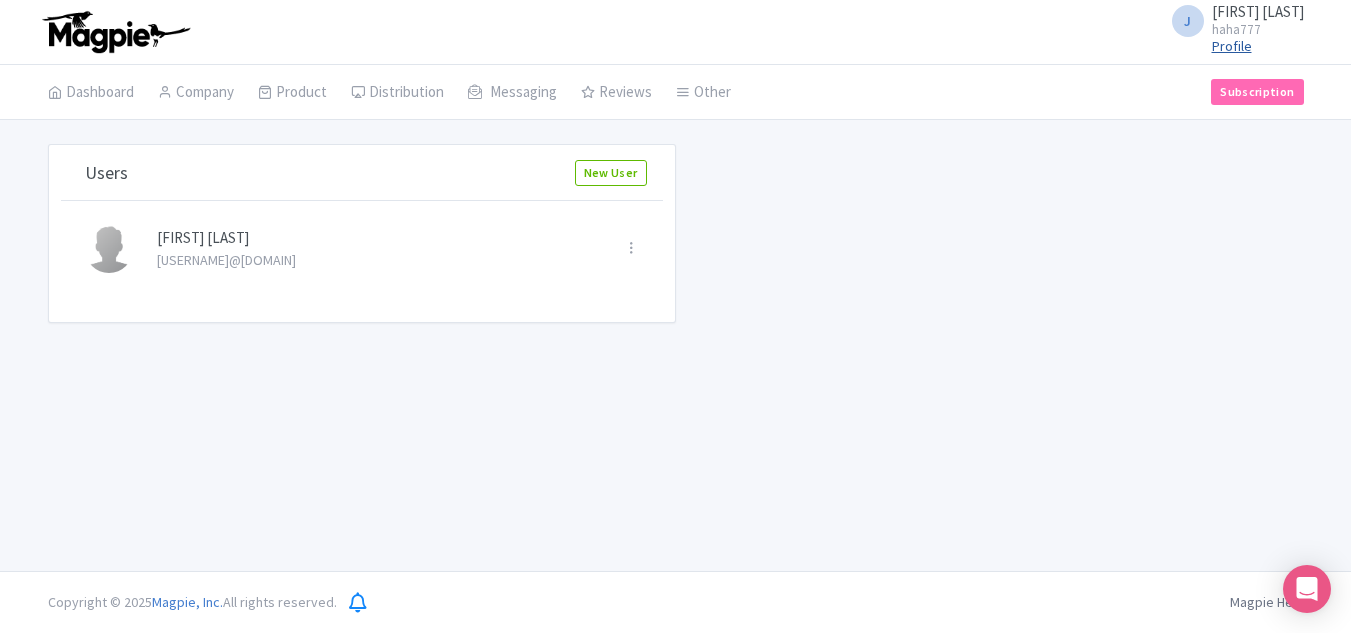 click on "Profile" at bounding box center [1232, 46] 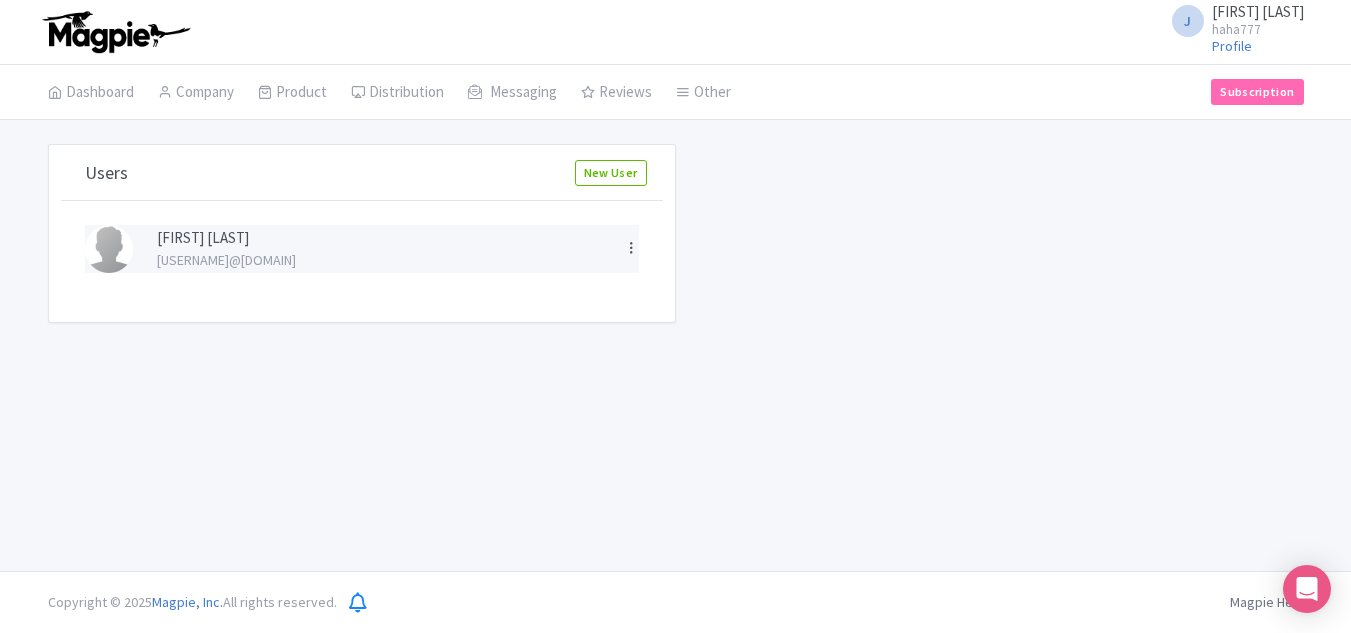 click at bounding box center [631, 247] 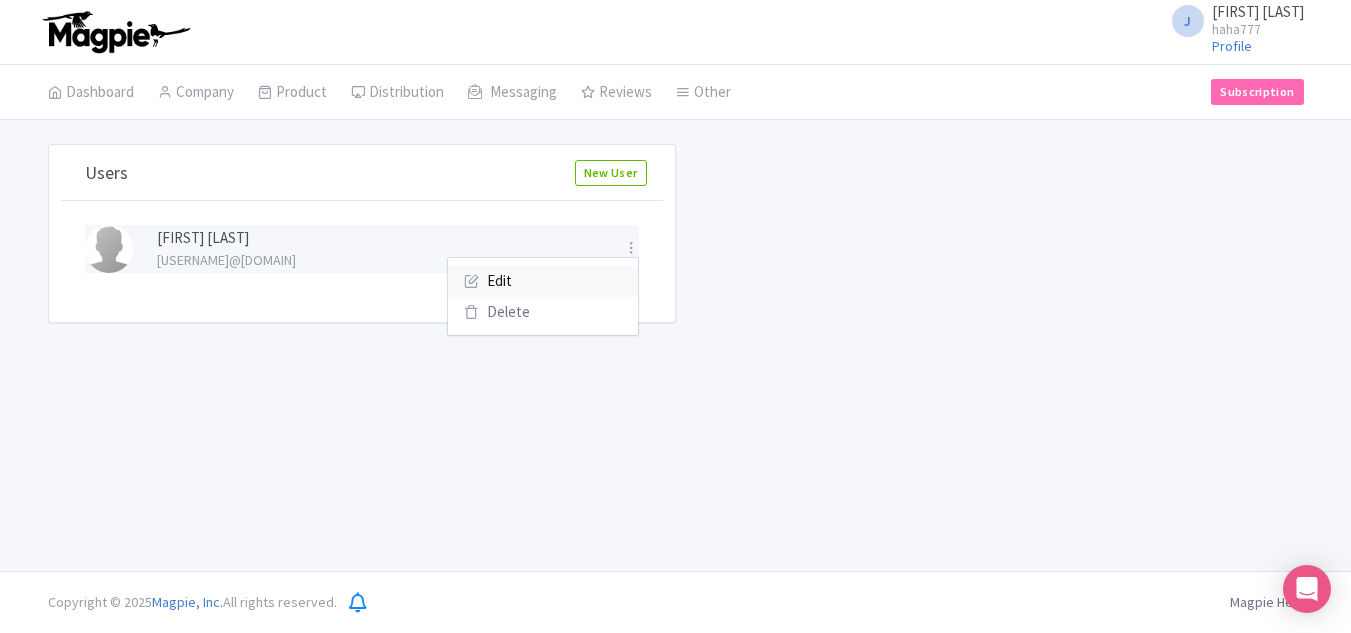 click at bounding box center (471, 280) 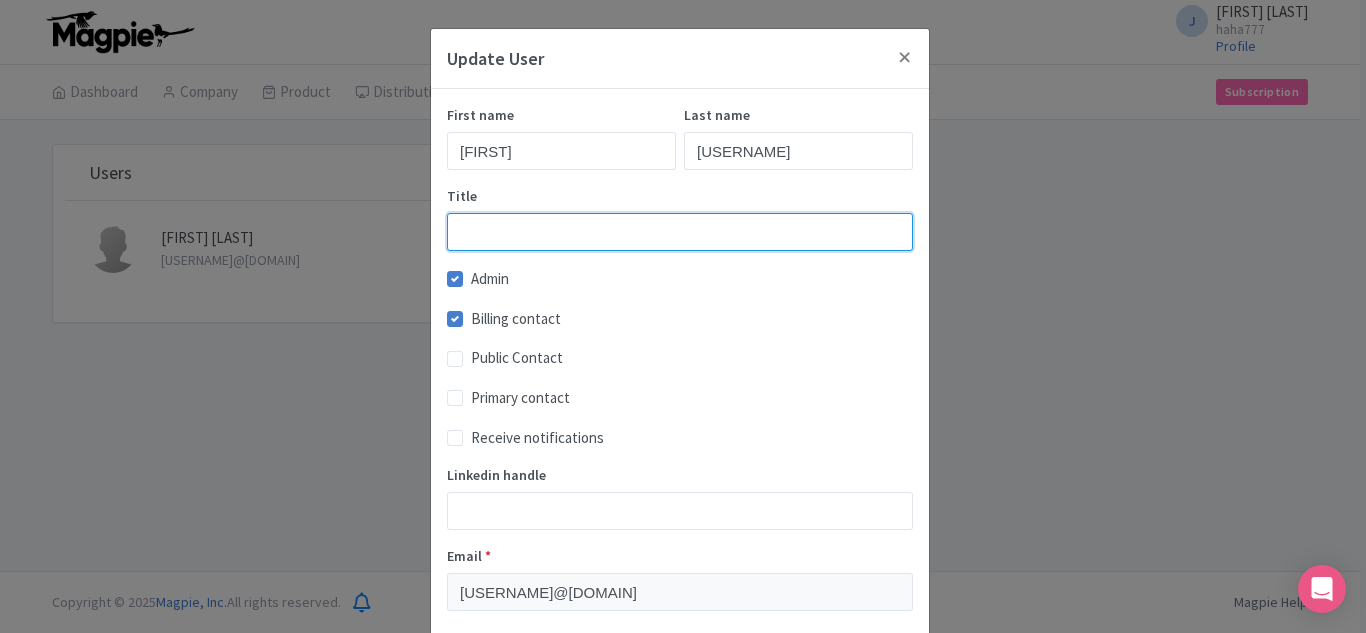 click on "Title" at bounding box center [680, 232] 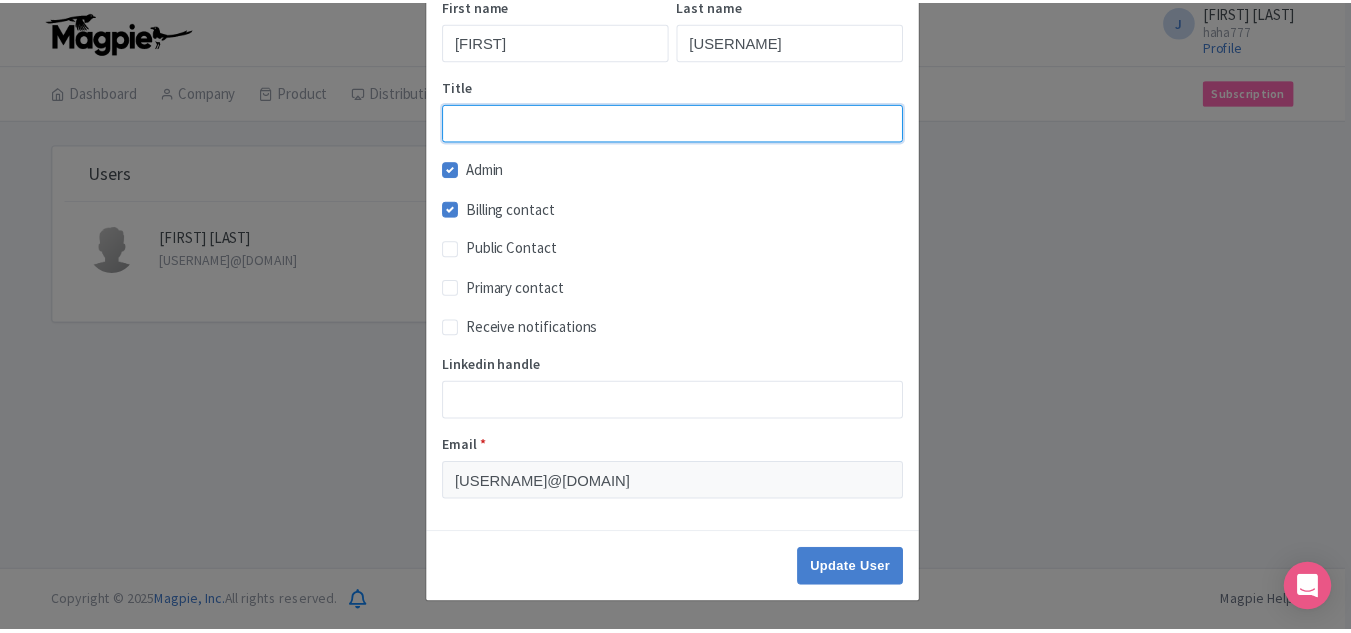 scroll, scrollTop: 0, scrollLeft: 0, axis: both 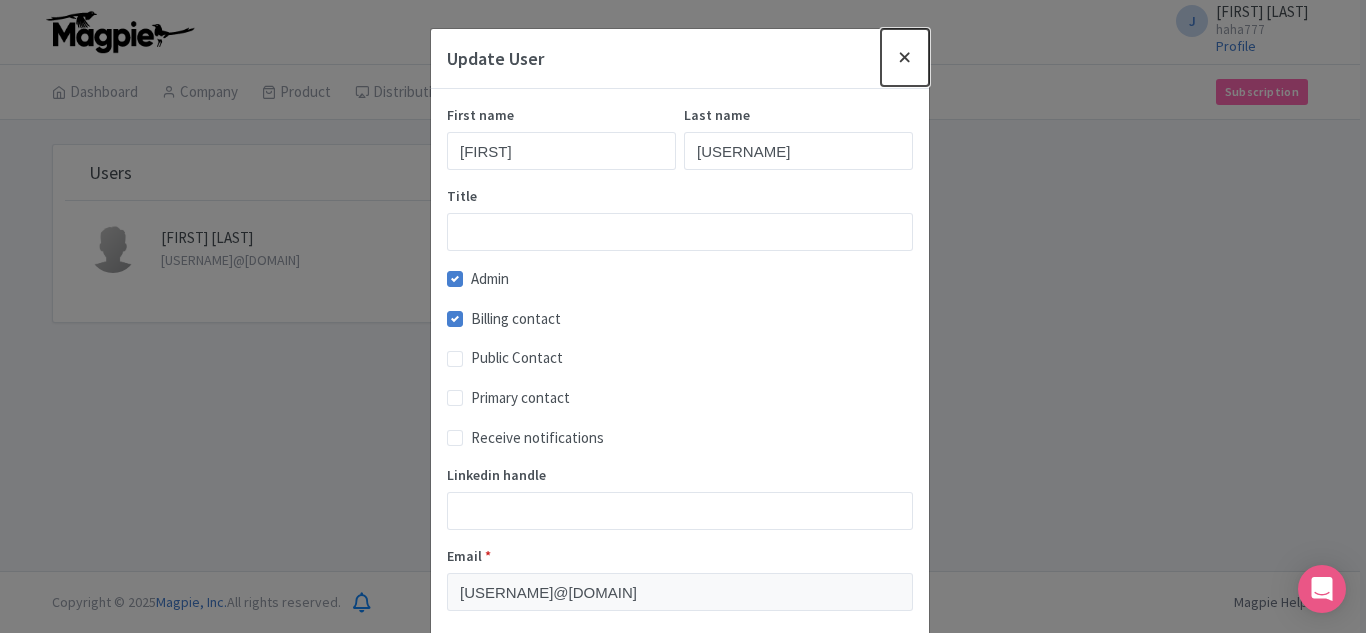 click at bounding box center [905, 57] 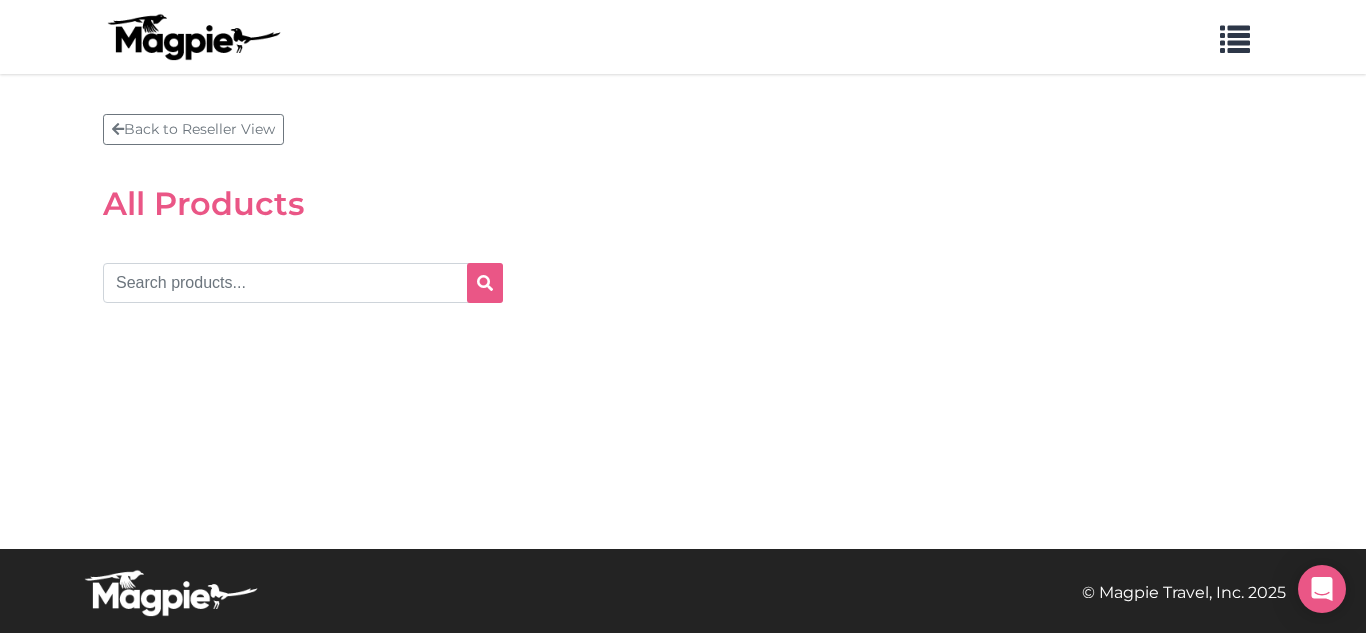 scroll, scrollTop: 0, scrollLeft: 0, axis: both 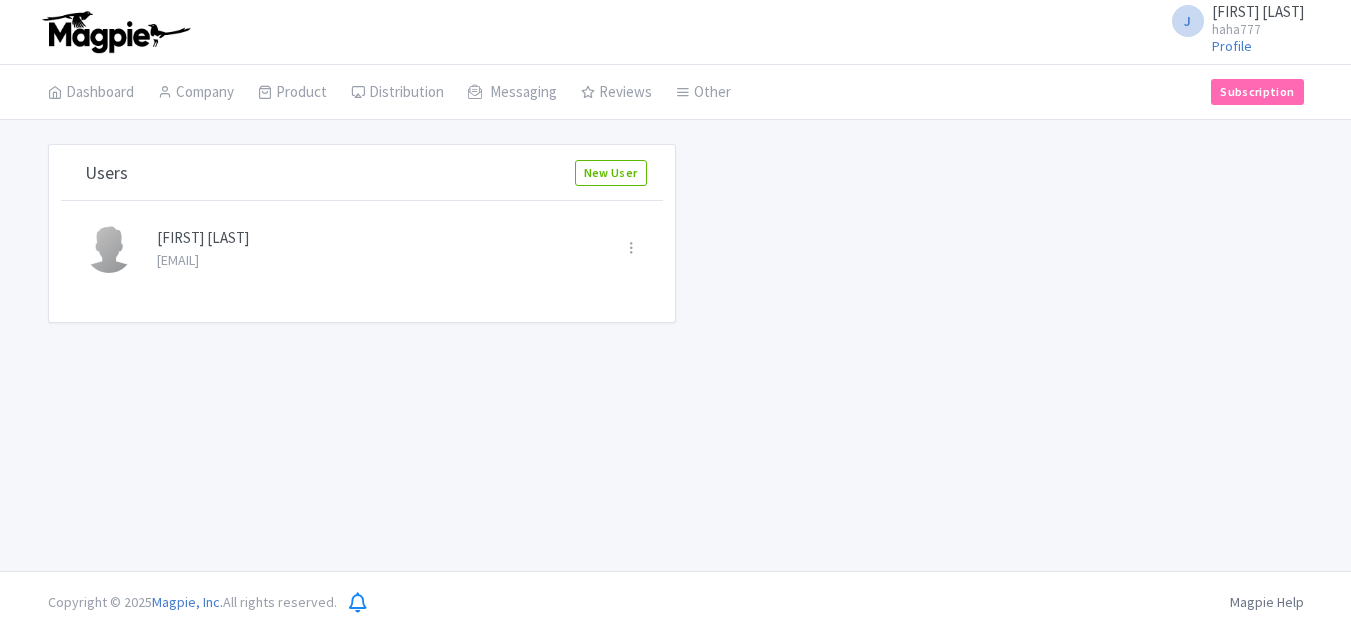 click on "[INITIAL]
[FIRST] [LAST]
haha777" at bounding box center (1232, 20) 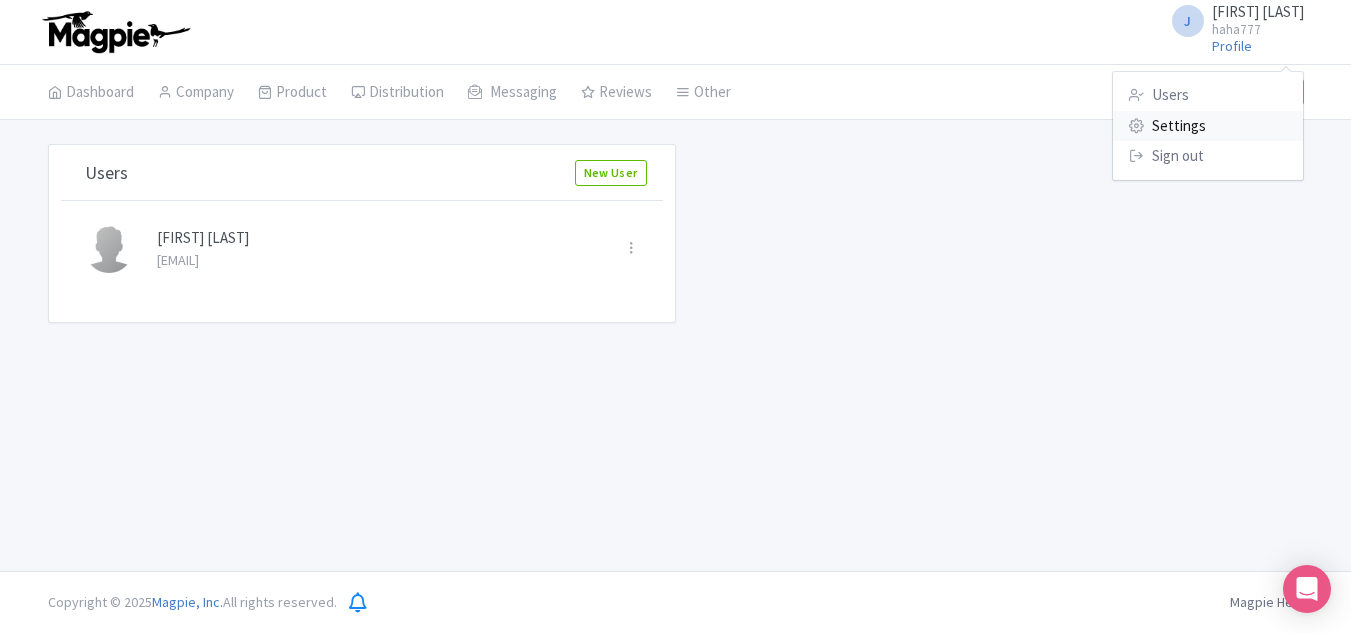 click on "Settings" at bounding box center [1208, 126] 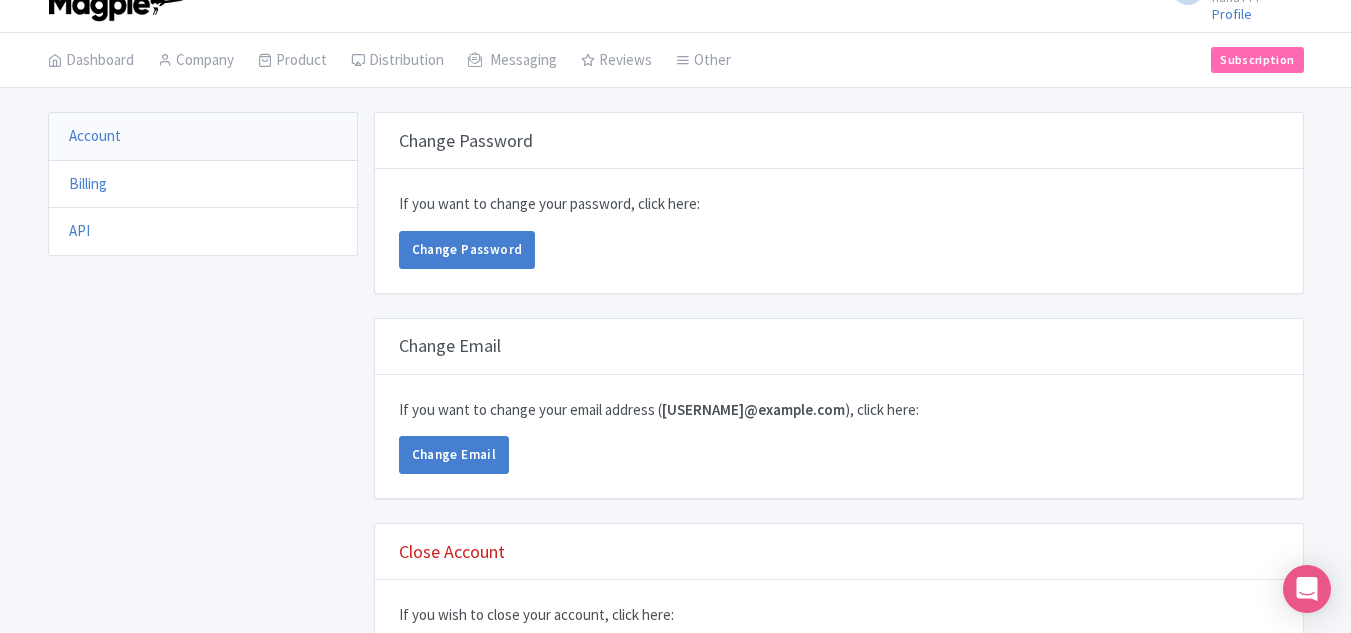scroll, scrollTop: 0, scrollLeft: 0, axis: both 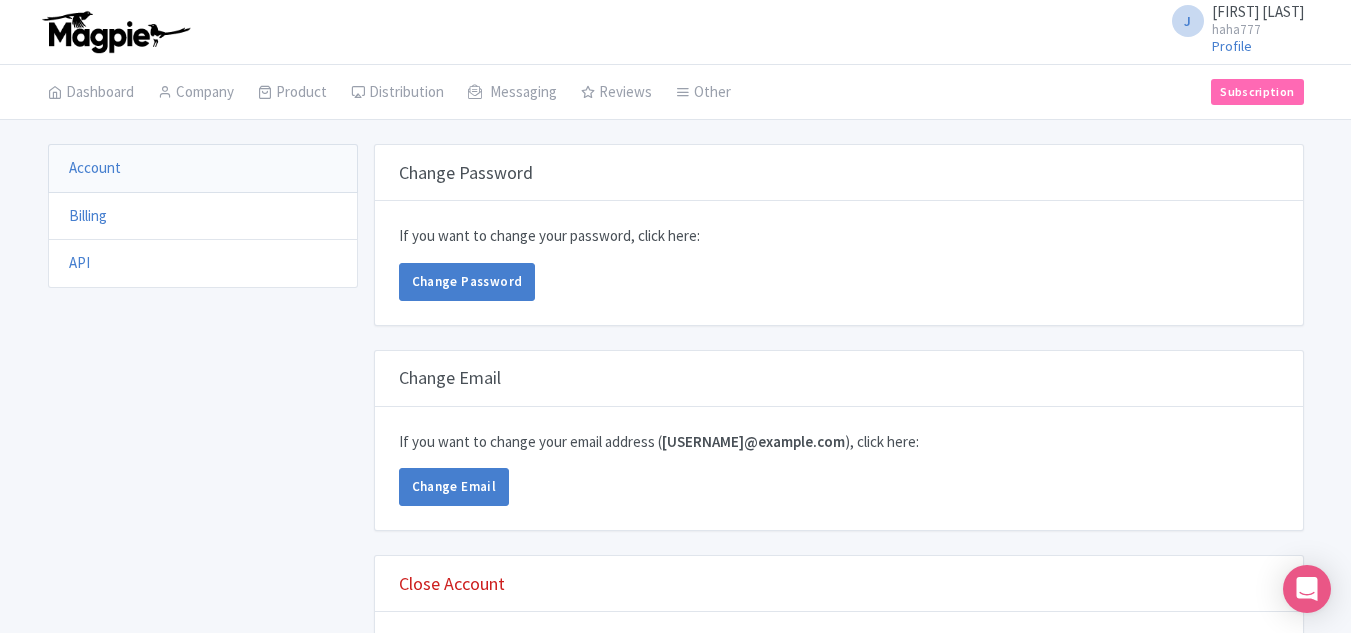 click on "API" at bounding box center (203, 263) 